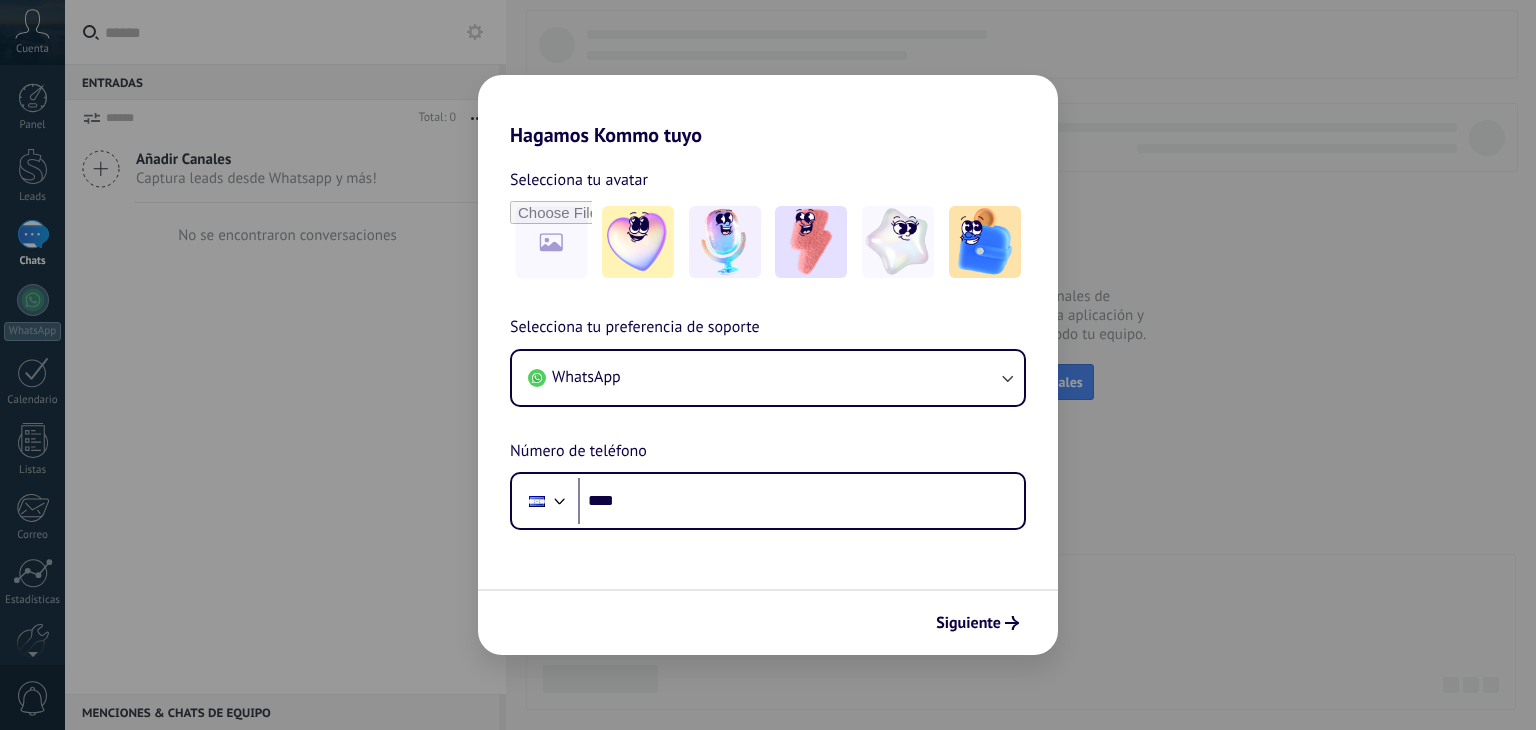scroll, scrollTop: 0, scrollLeft: 0, axis: both 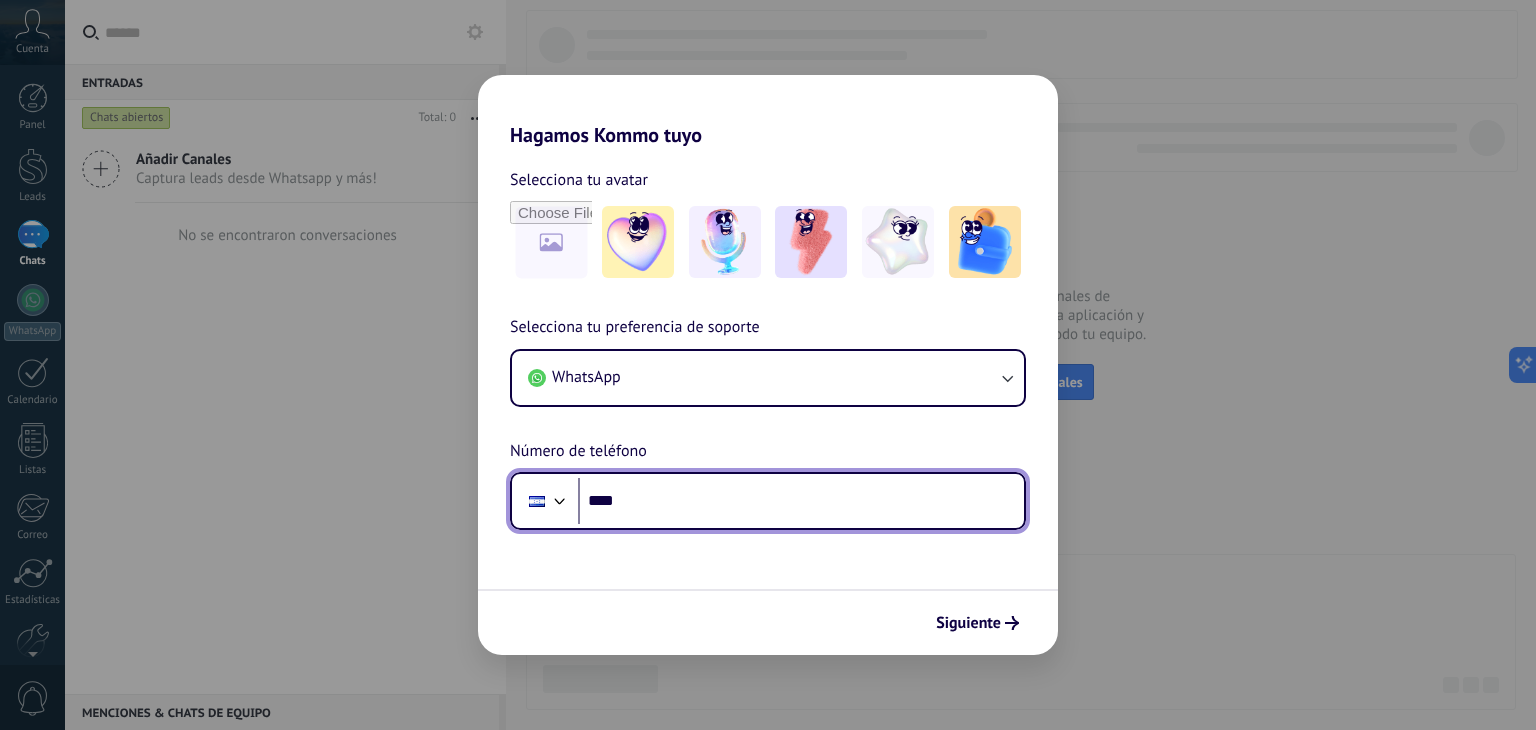 click on "****" at bounding box center [801, 501] 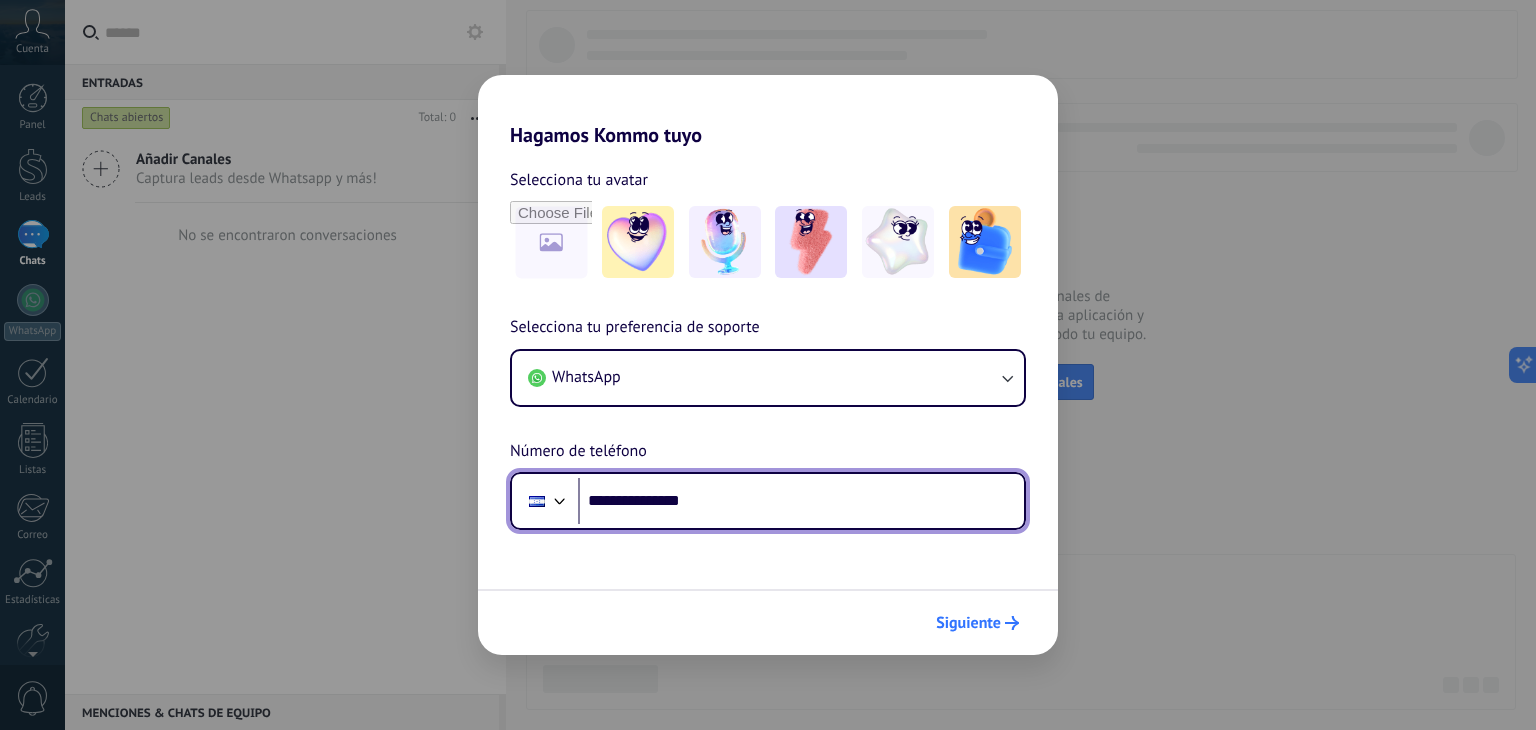 scroll, scrollTop: 0, scrollLeft: 0, axis: both 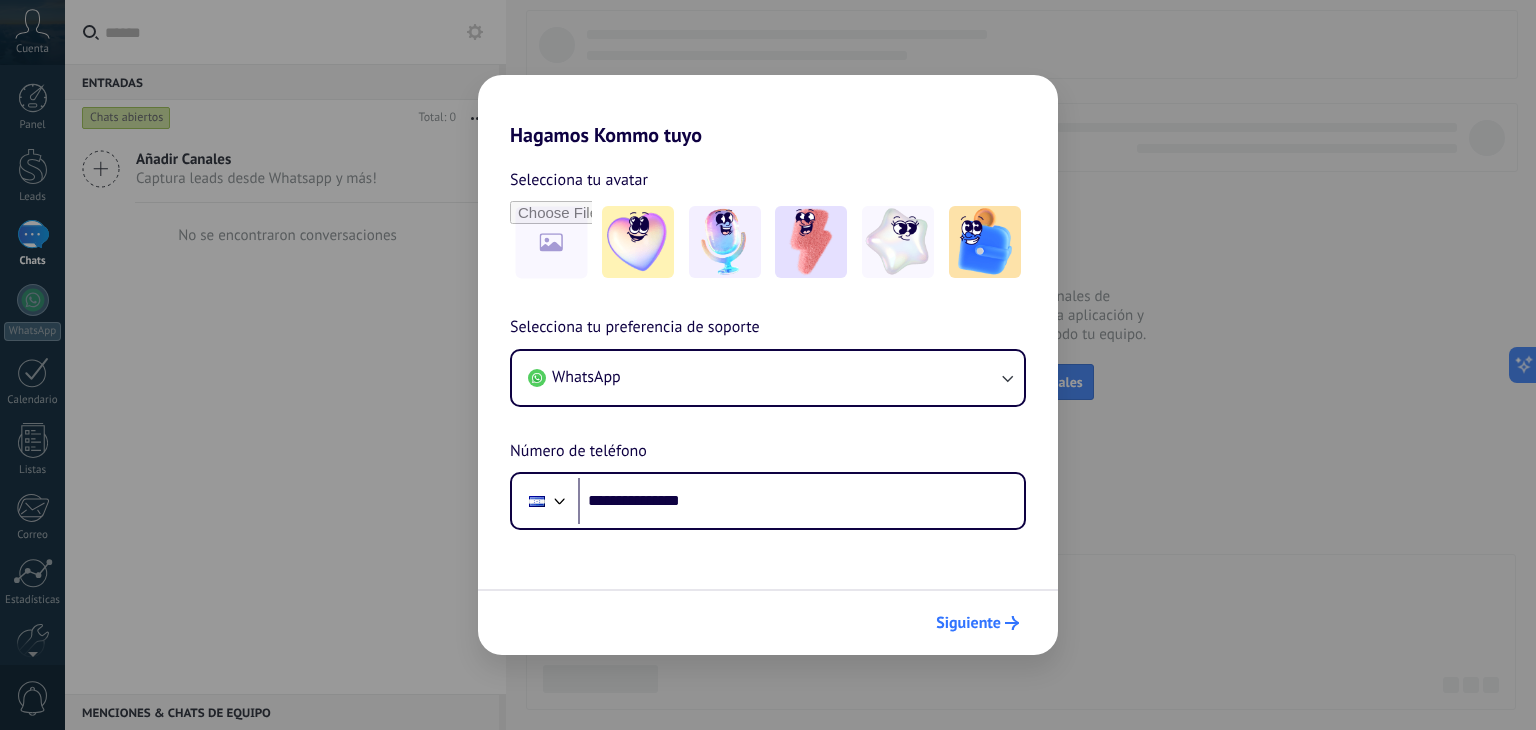 click on "Siguiente" at bounding box center [968, 623] 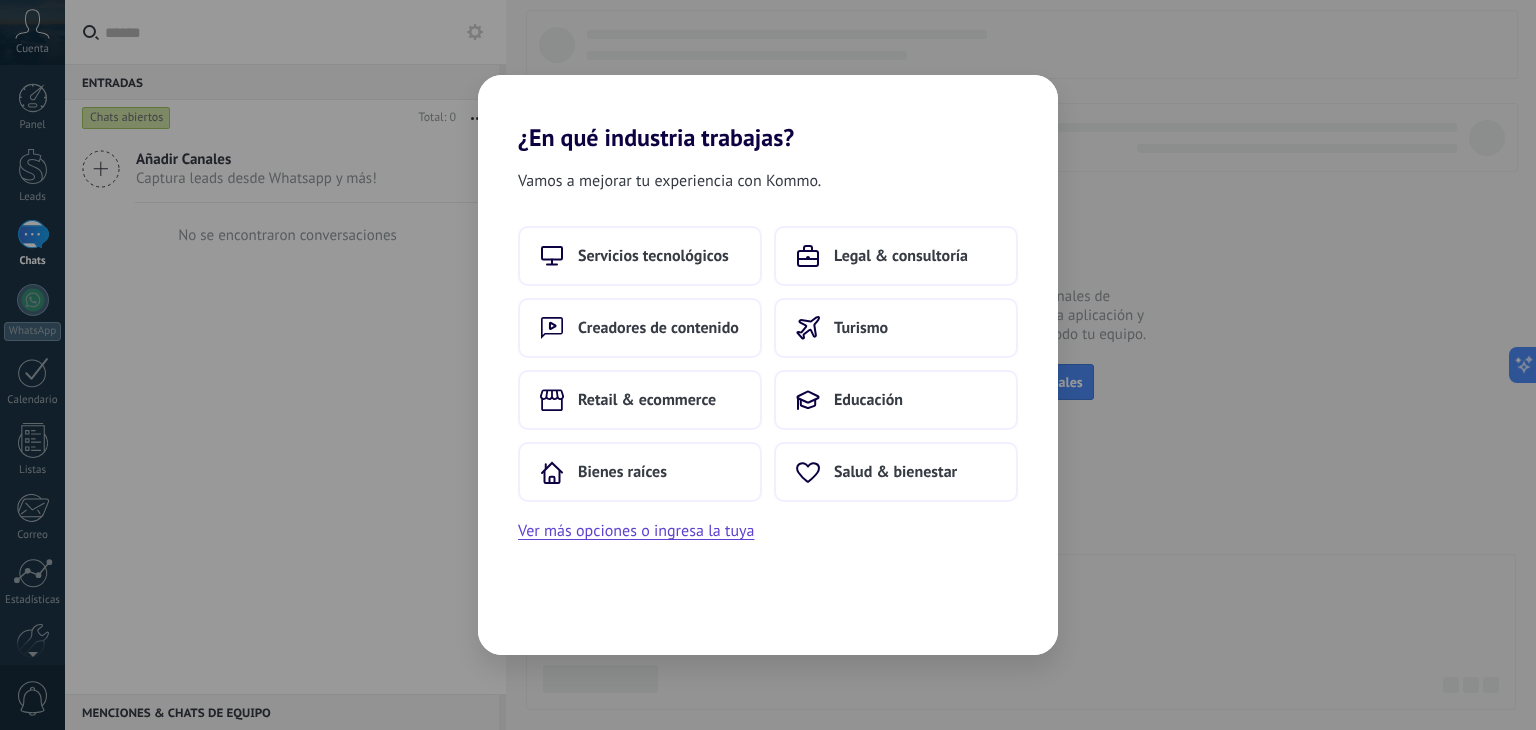 scroll, scrollTop: 0, scrollLeft: 0, axis: both 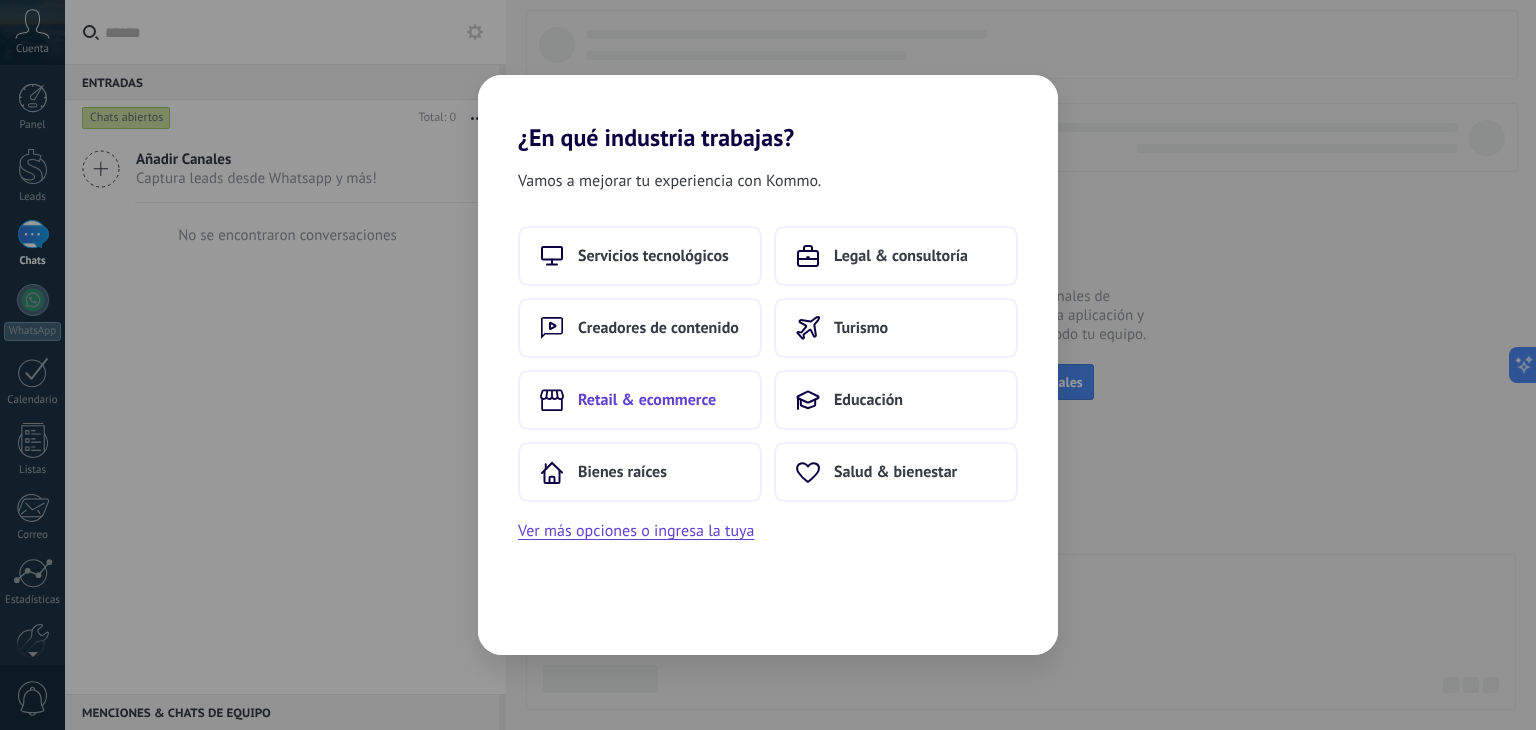 click on "Retail & ecommerce" at bounding box center (640, 400) 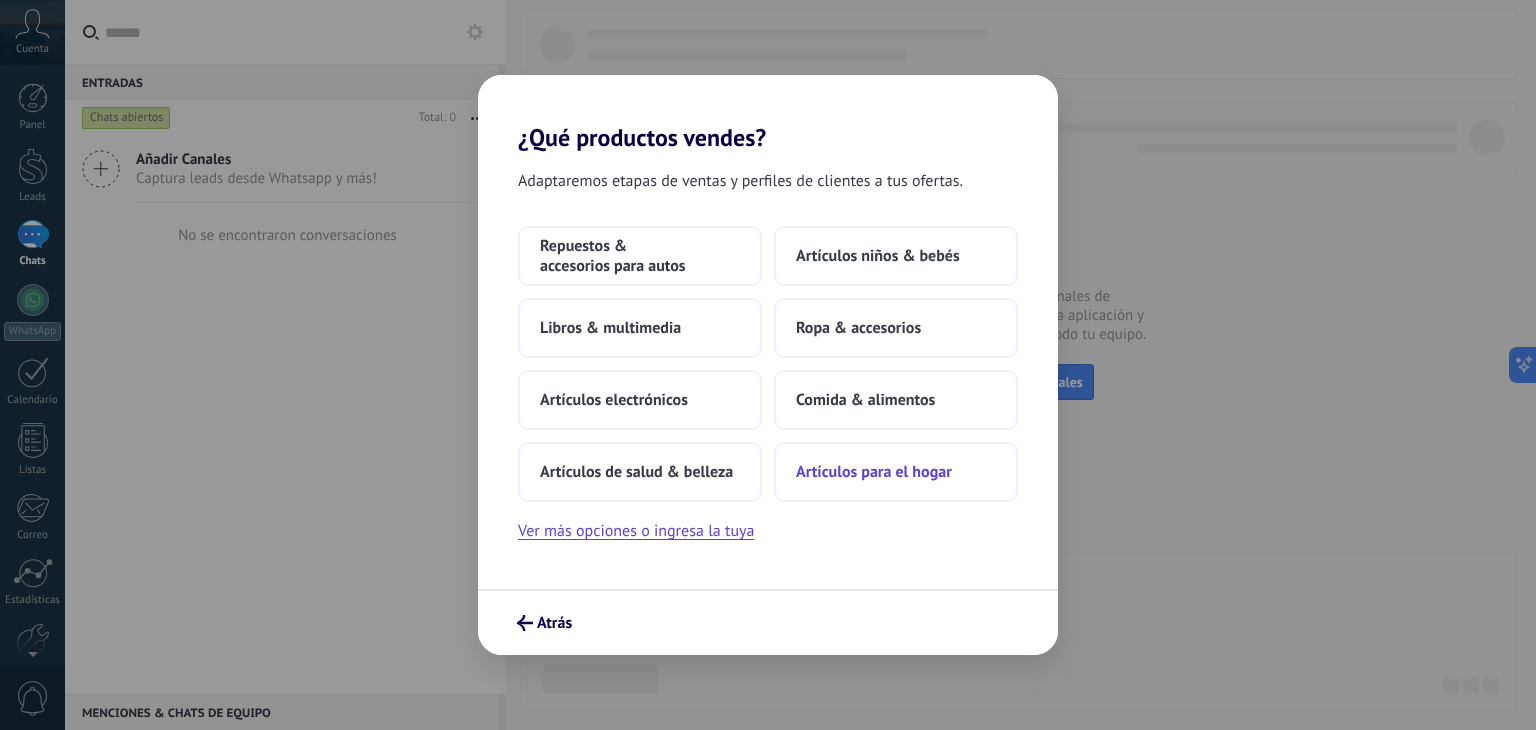 click on "Artículos para el hogar" at bounding box center (874, 472) 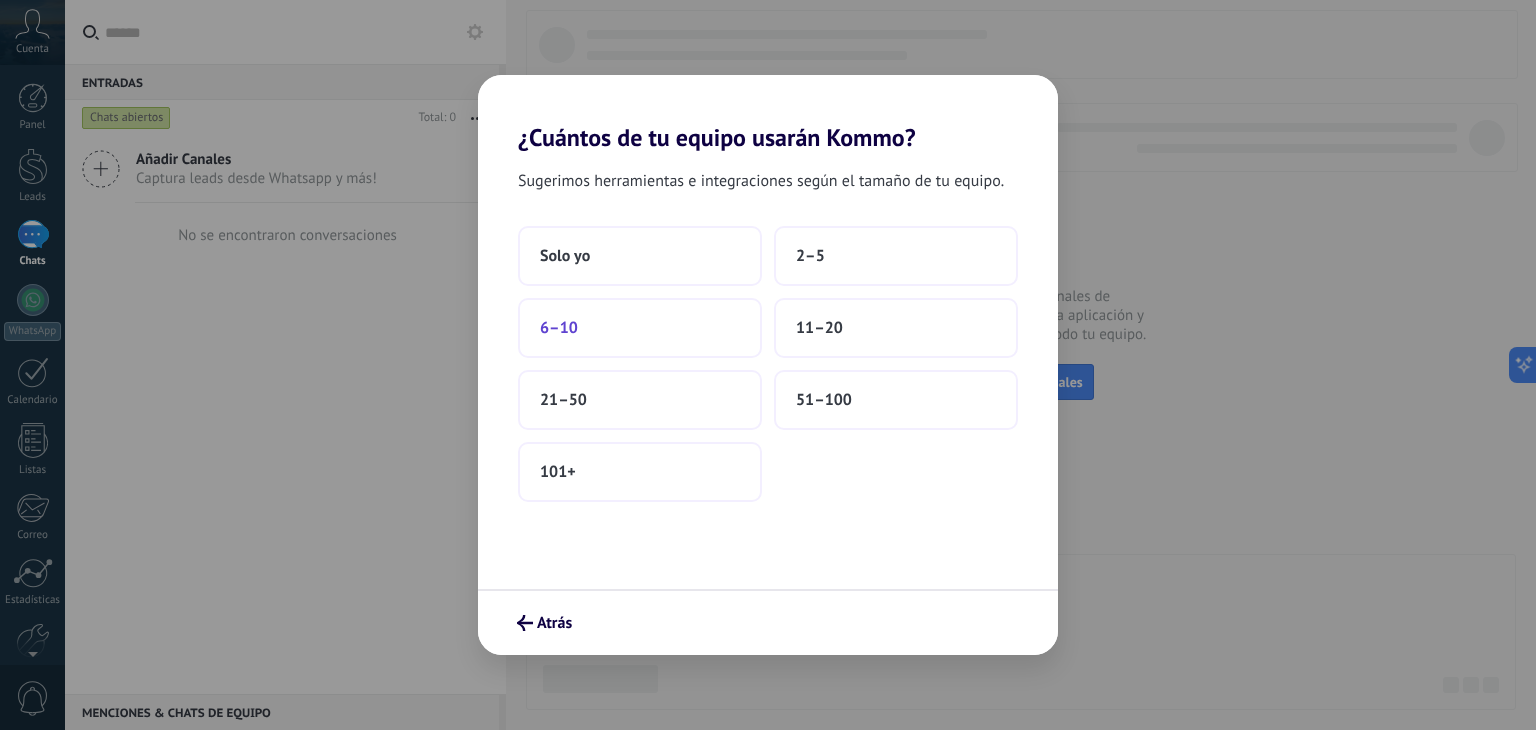 click on "6–10" at bounding box center (640, 328) 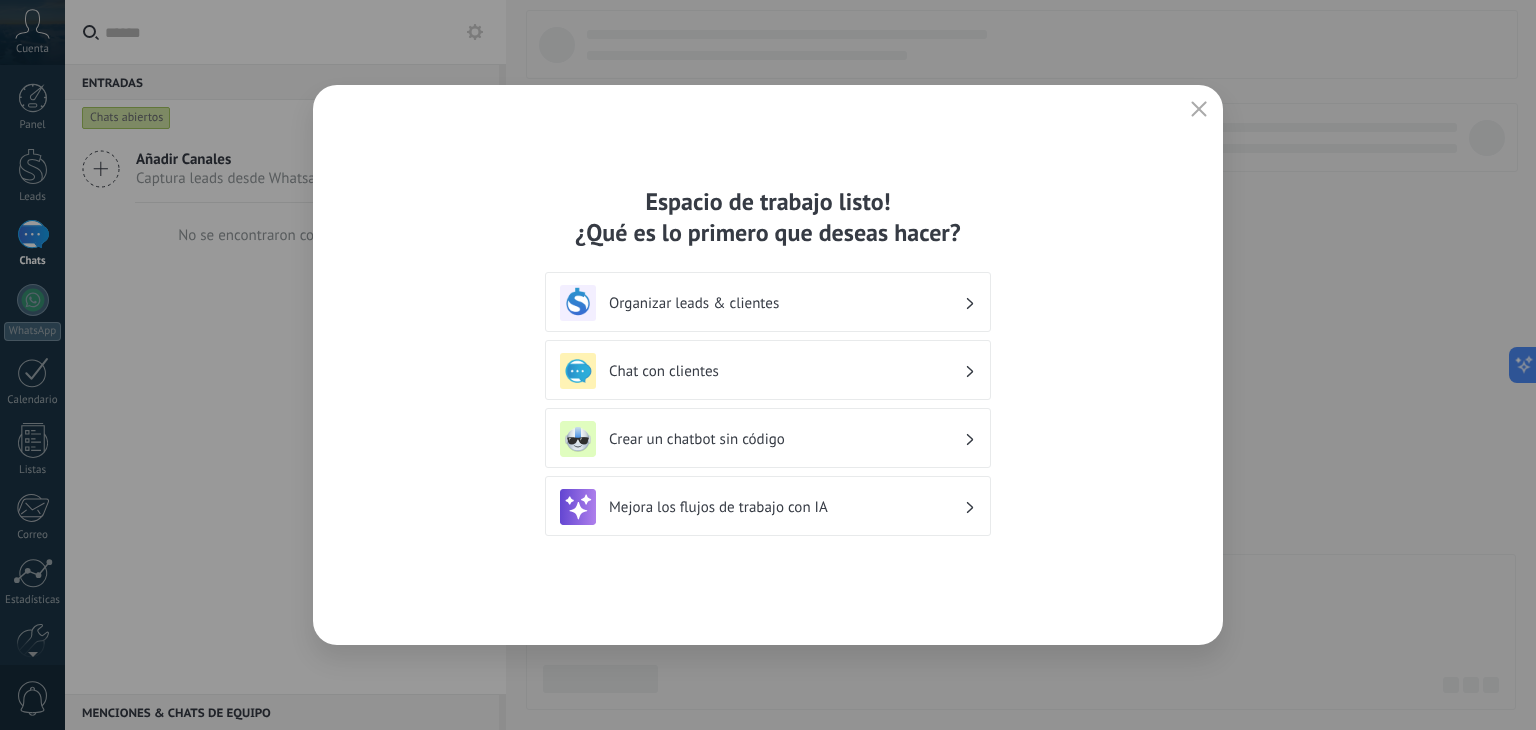 click on "Organizar leads & clientes" at bounding box center [786, 303] 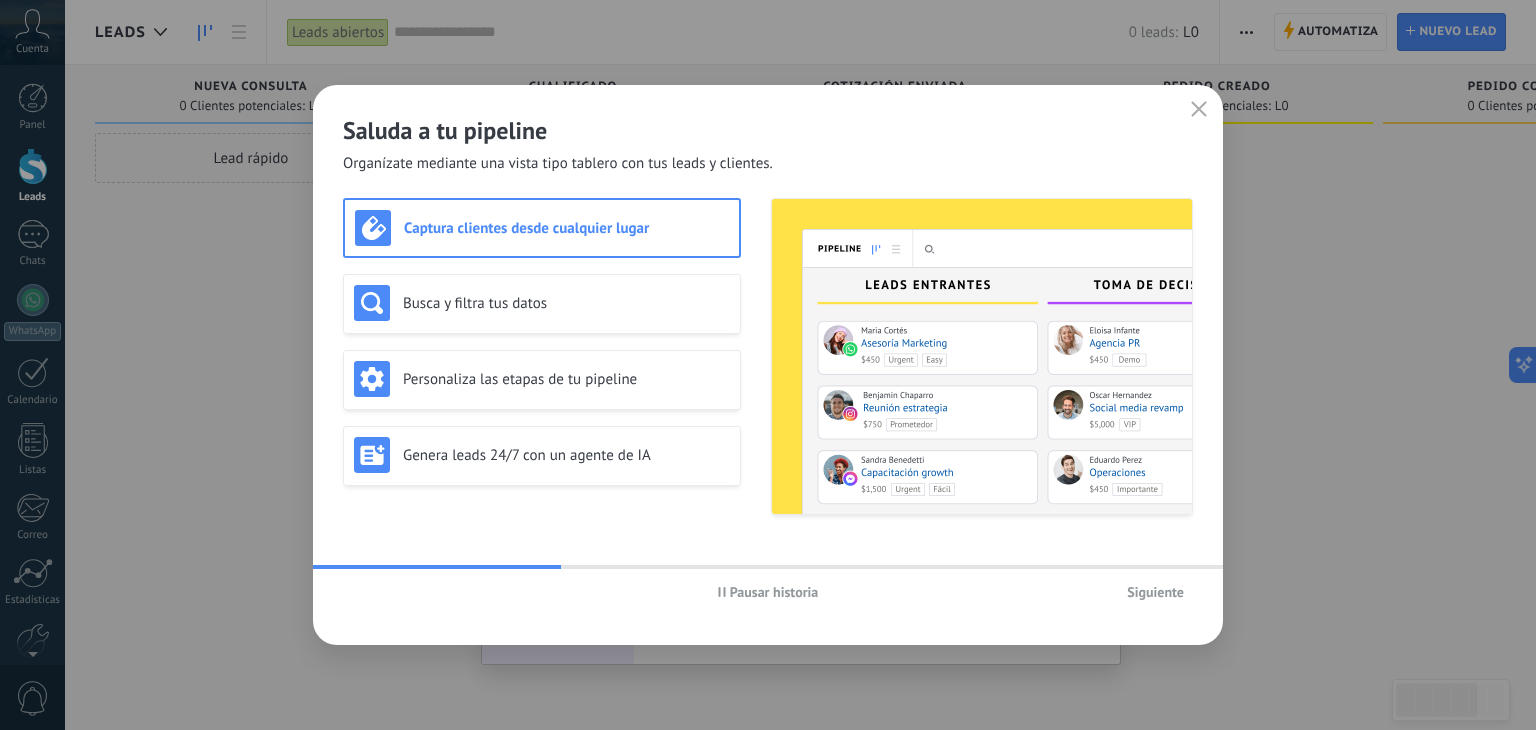 click on "Siguiente" at bounding box center (1155, 592) 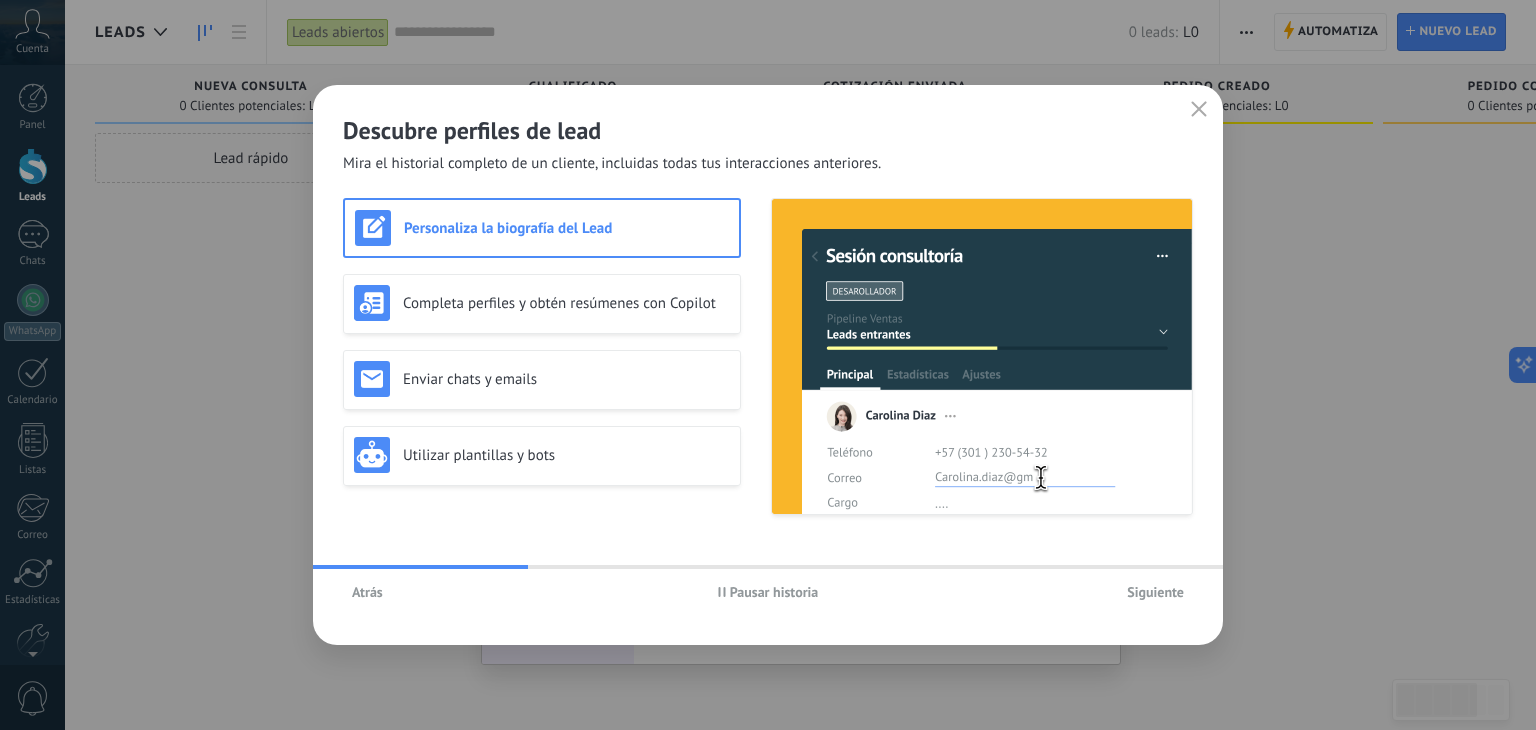 click on "Siguiente" at bounding box center [1155, 592] 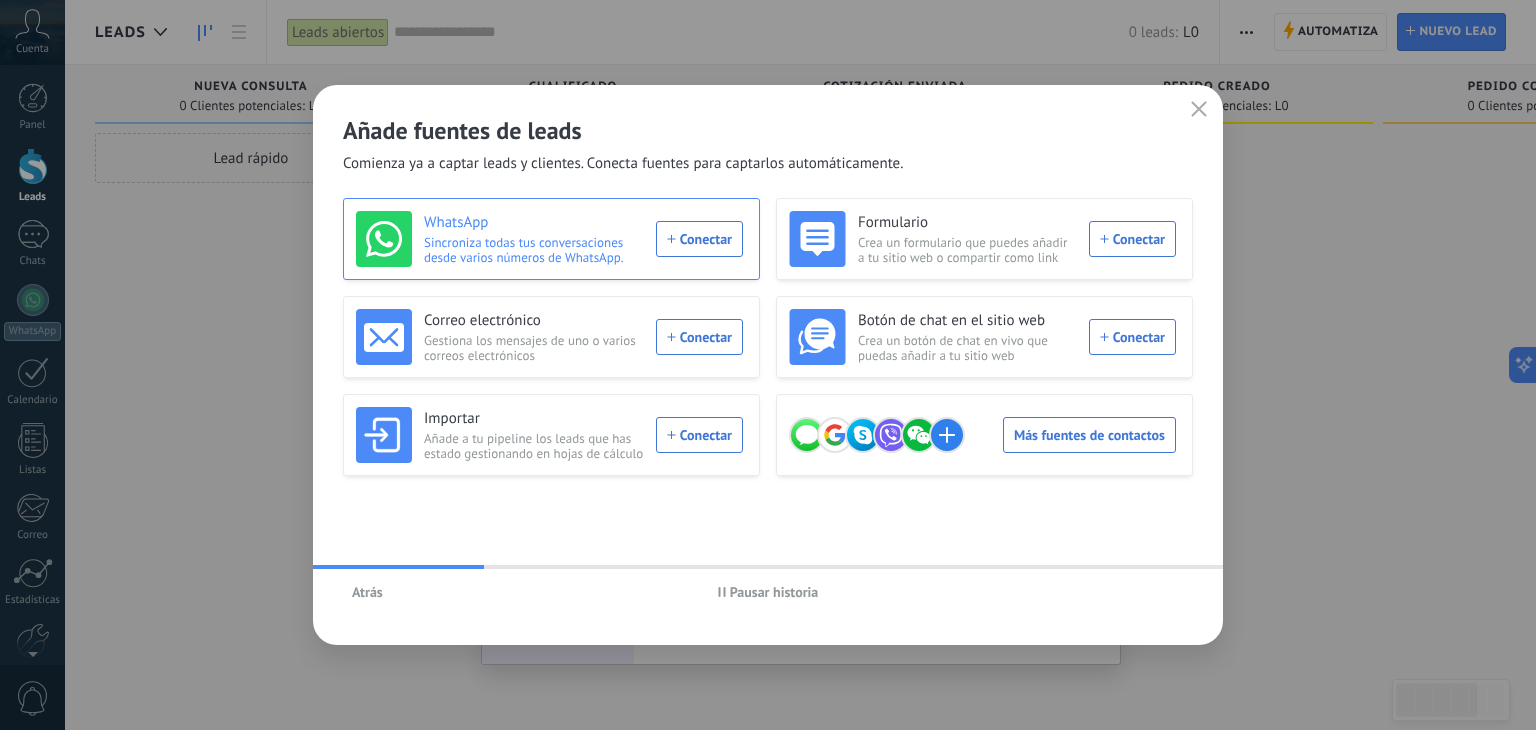 click on "WhatsApp Sincroniza todas tus conversaciones desde varios números de WhatsApp. Conectar" at bounding box center [549, 239] 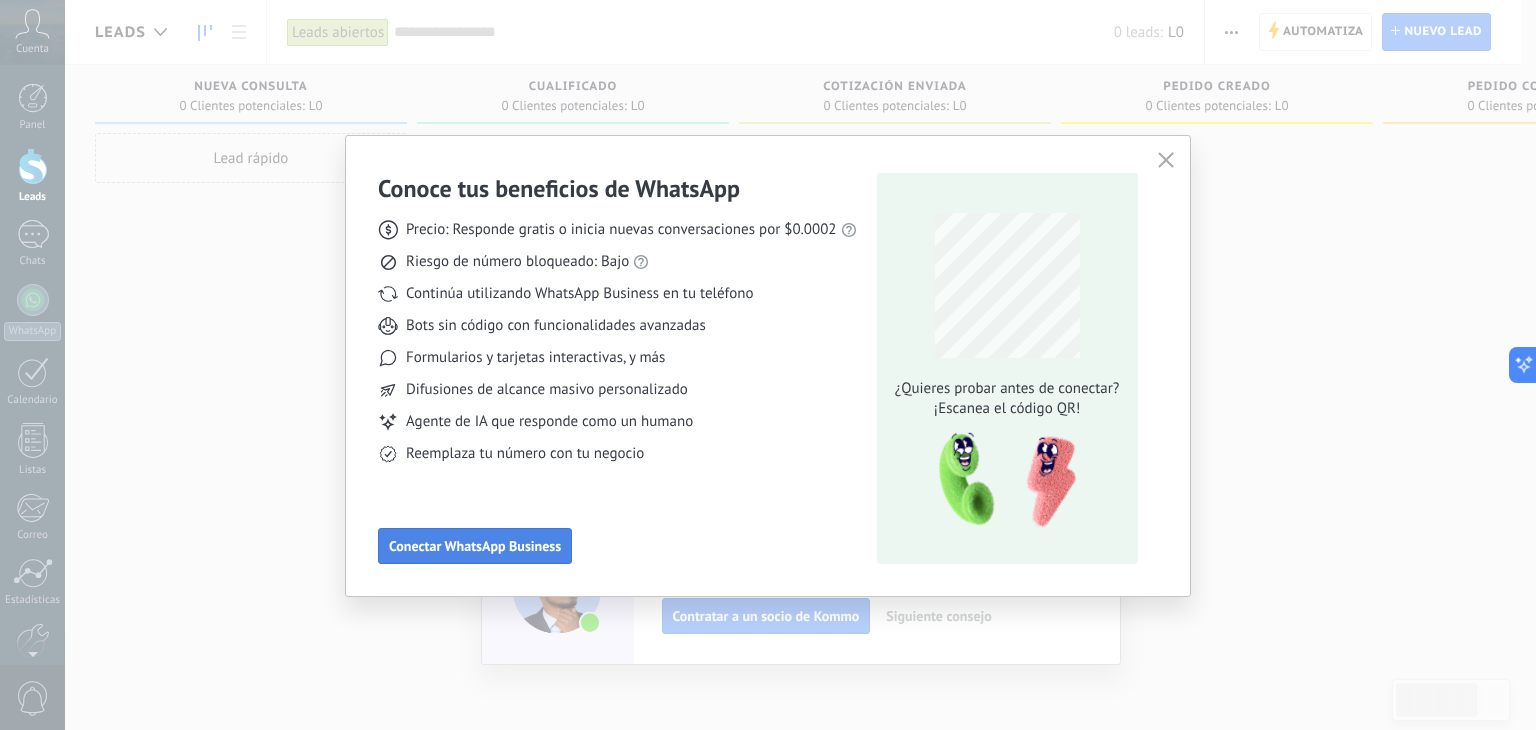 click on "Conectar WhatsApp Business" at bounding box center [475, 546] 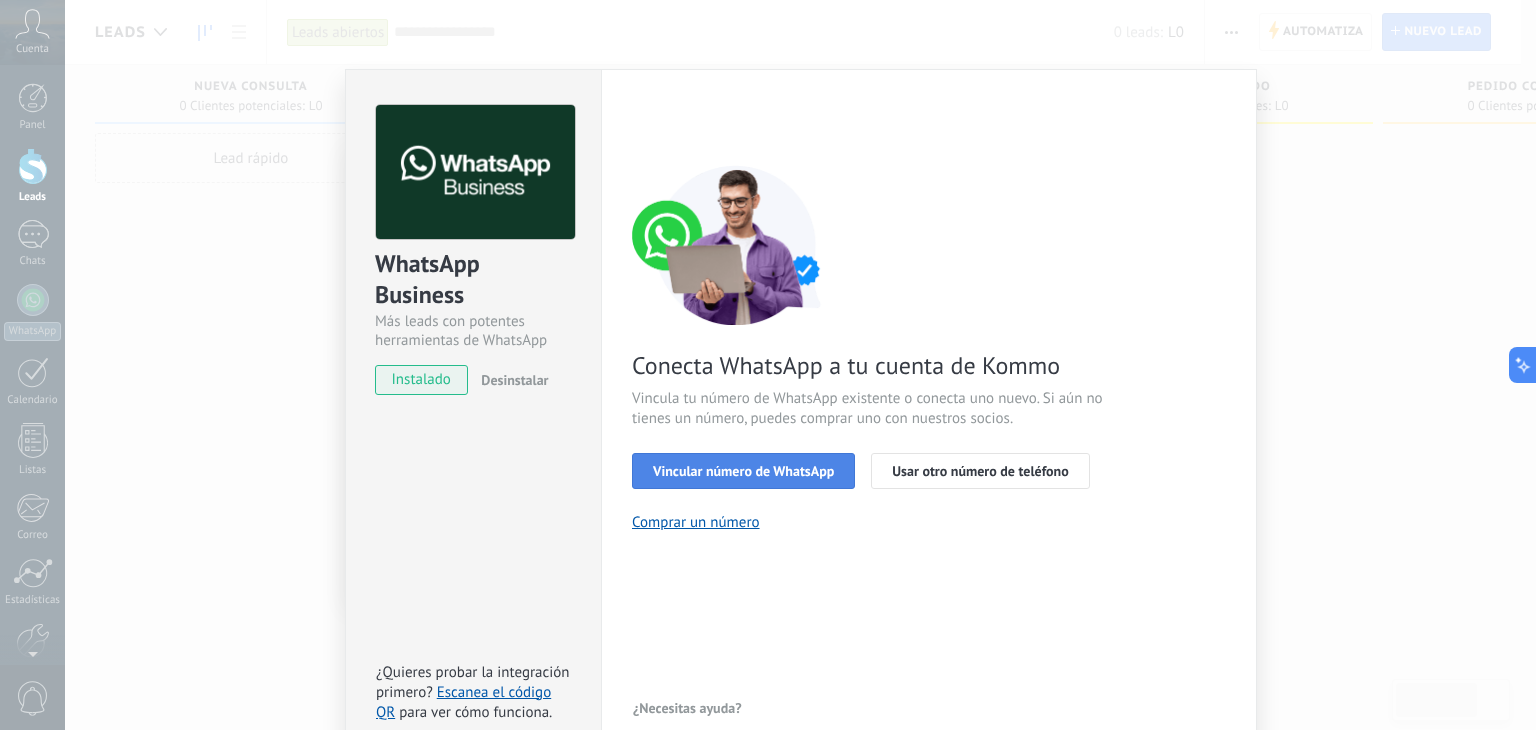 click on "Vincular número de WhatsApp" at bounding box center (743, 471) 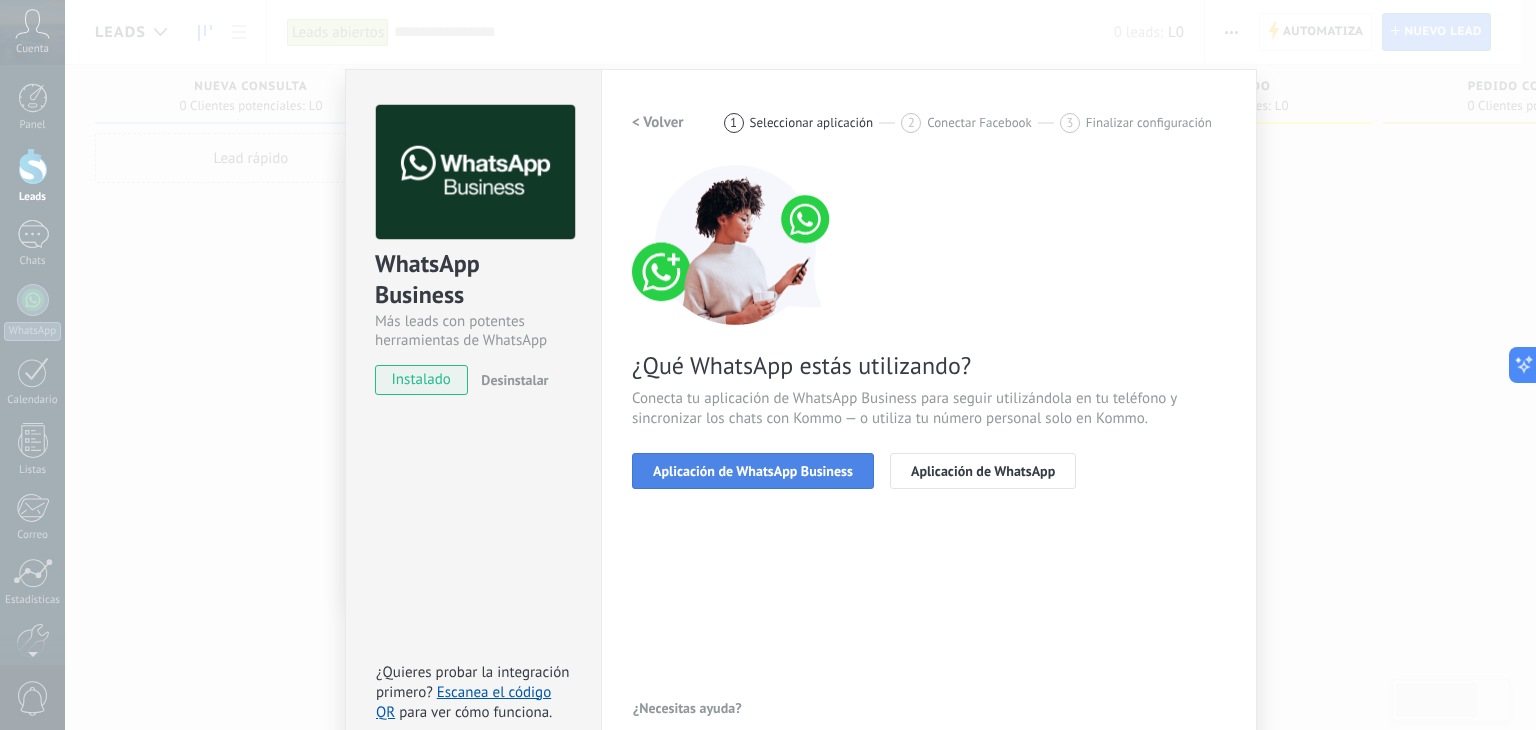 click on "Aplicación de WhatsApp Business" at bounding box center [753, 471] 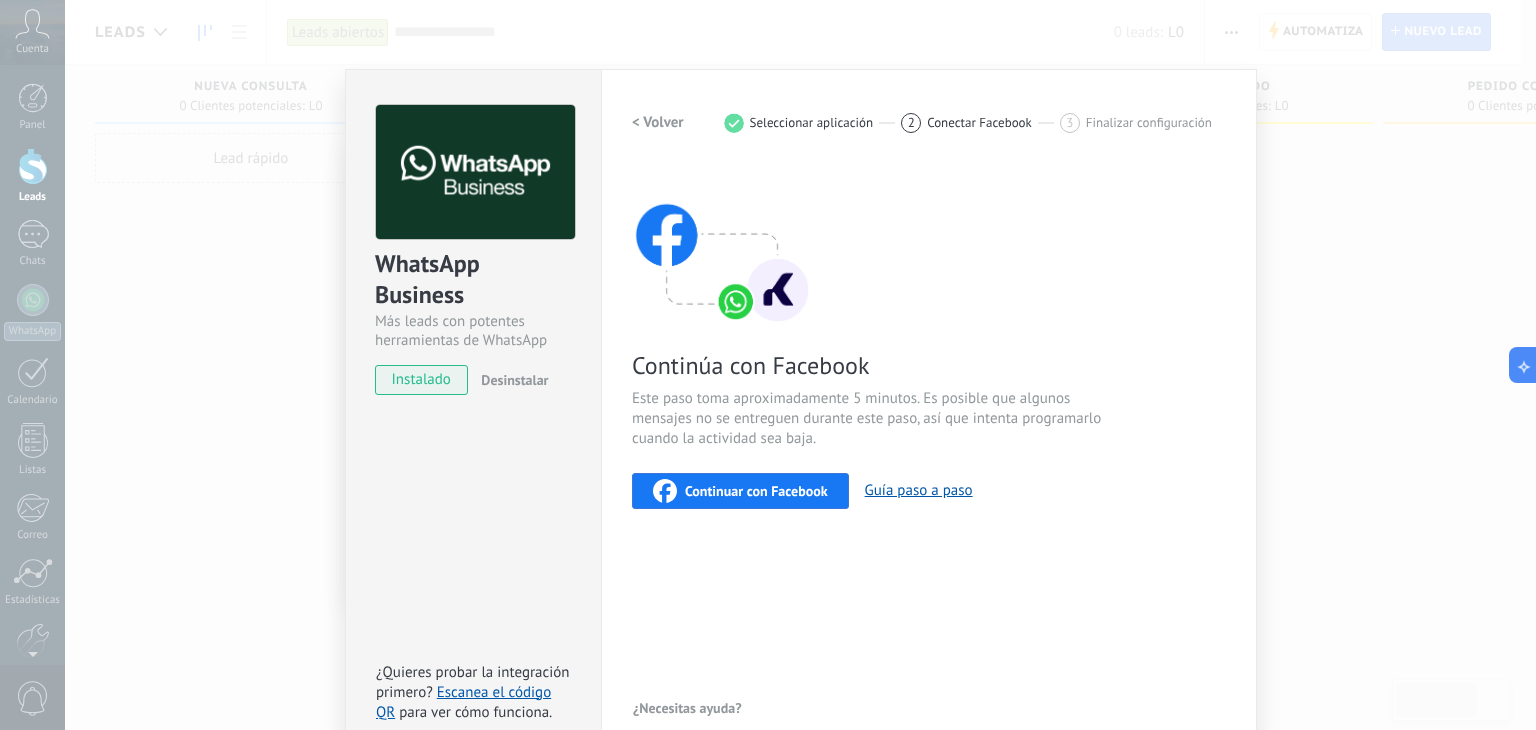 click on "< Volver" at bounding box center [658, 122] 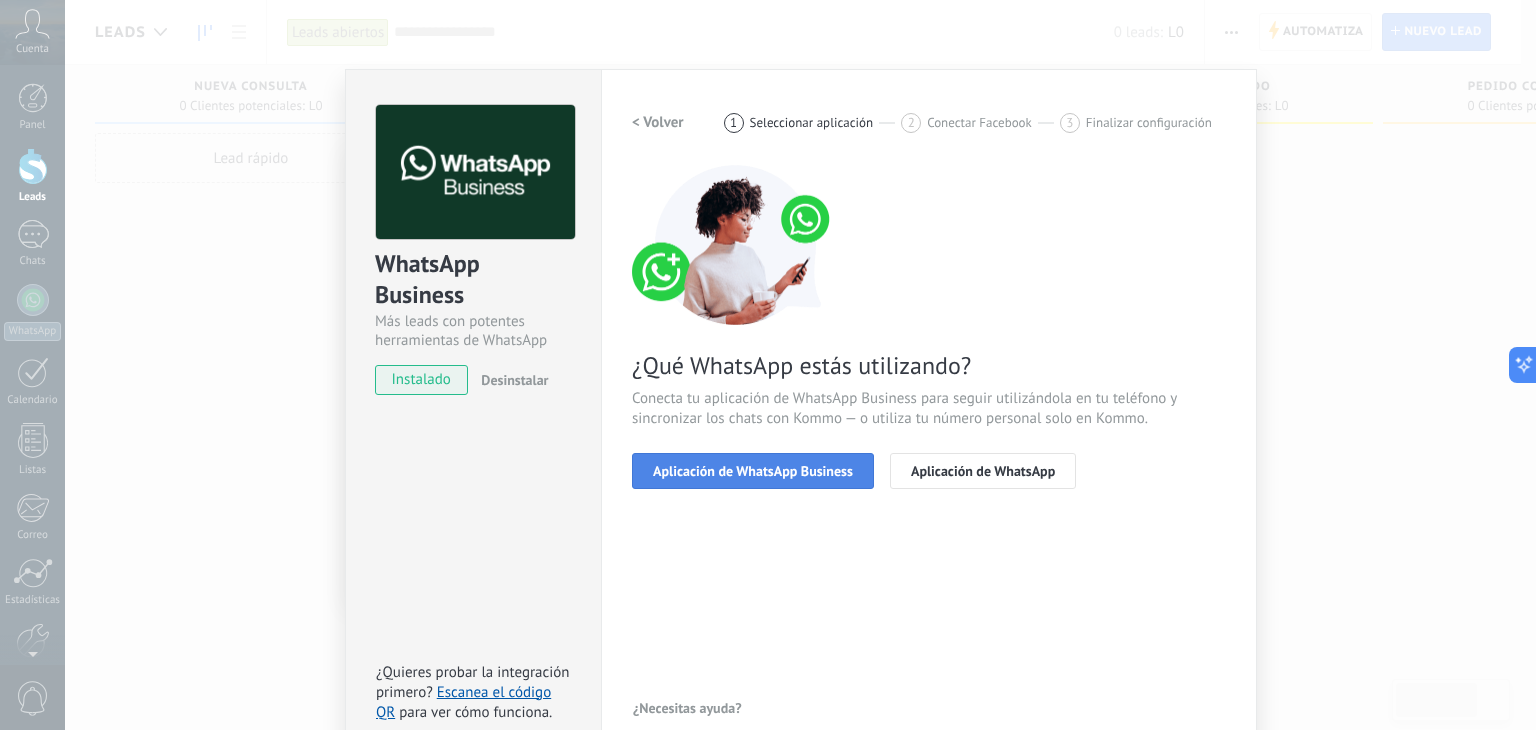 click on "Aplicación de WhatsApp Business" at bounding box center (753, 471) 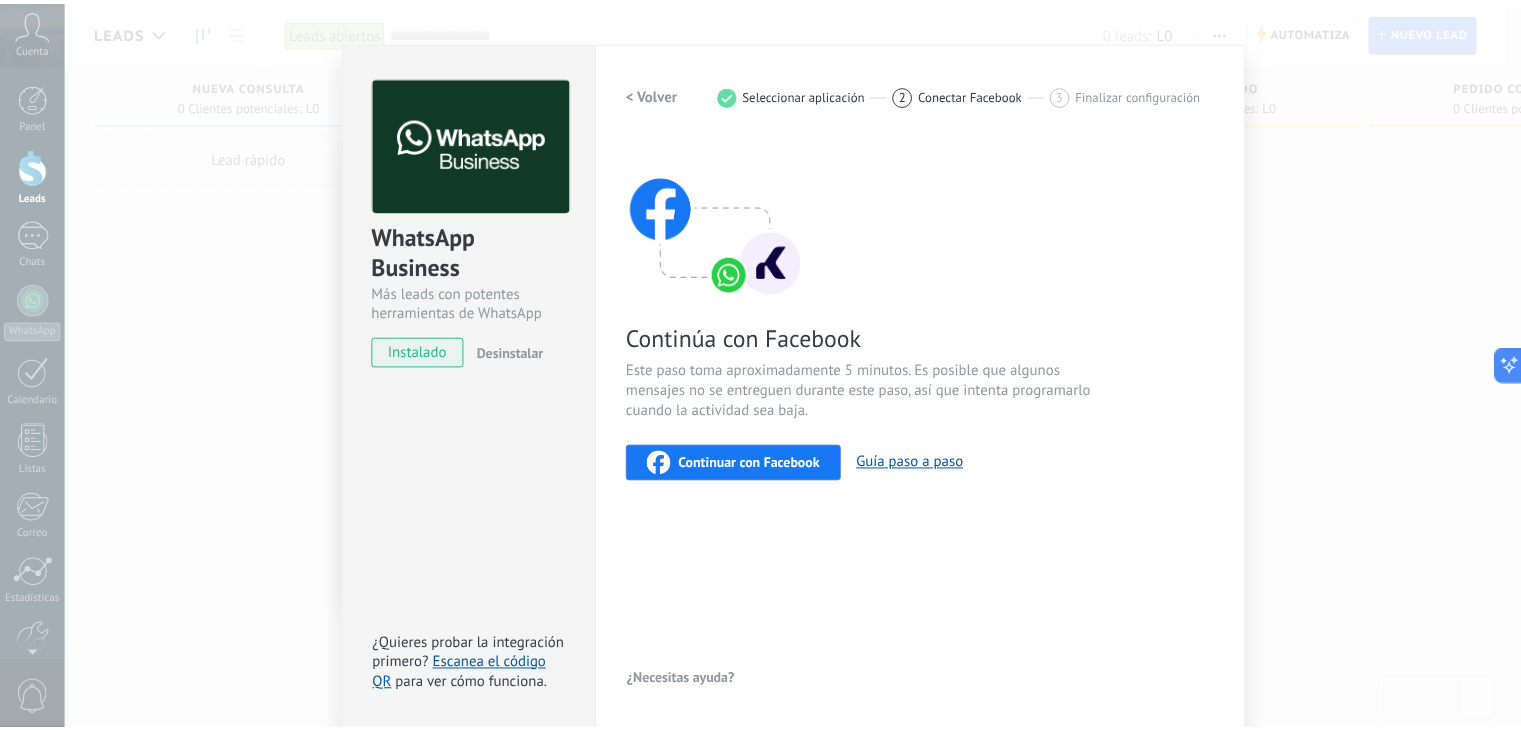 scroll, scrollTop: 0, scrollLeft: 0, axis: both 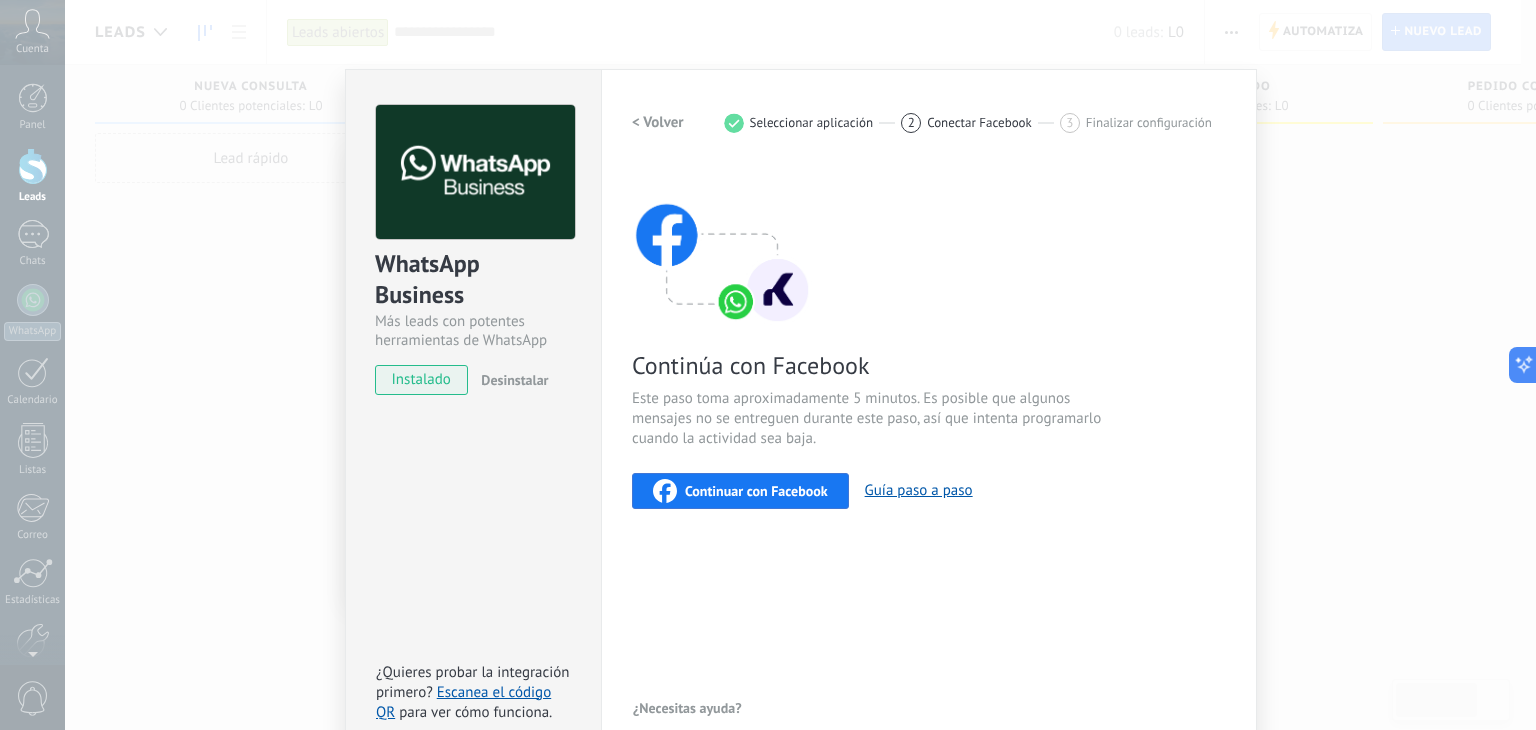 click on "WhatsApp Business Más leads con potentes herramientas de WhatsApp instalado Desinstalar ¿Quieres probar la integración primero?   Escanea el código QR   para ver cómo funciona. Configuraciones Autorizaciones This tab logs the users who have granted integration access to this account. If you want to to remove a user's ability to send requests to the account on behalf of this integration, you can revoke access. If access is revoked from all users, the integration will stop working. This app is installed, but no one has given it access yet. WhatsApp Cloud API más _:  Guardar < Volver 1 Seleccionar aplicación 2 Conectar Facebook  3 Finalizar configuración Continúa con Facebook Este paso toma aproximadamente 5 minutos. Es posible que algunos mensajes no se entreguen durante este paso, así que intenta programarlo cuando la actividad sea baja. Continuar con Facebook Guía paso a paso ¿Necesitas ayuda?" at bounding box center [800, 365] 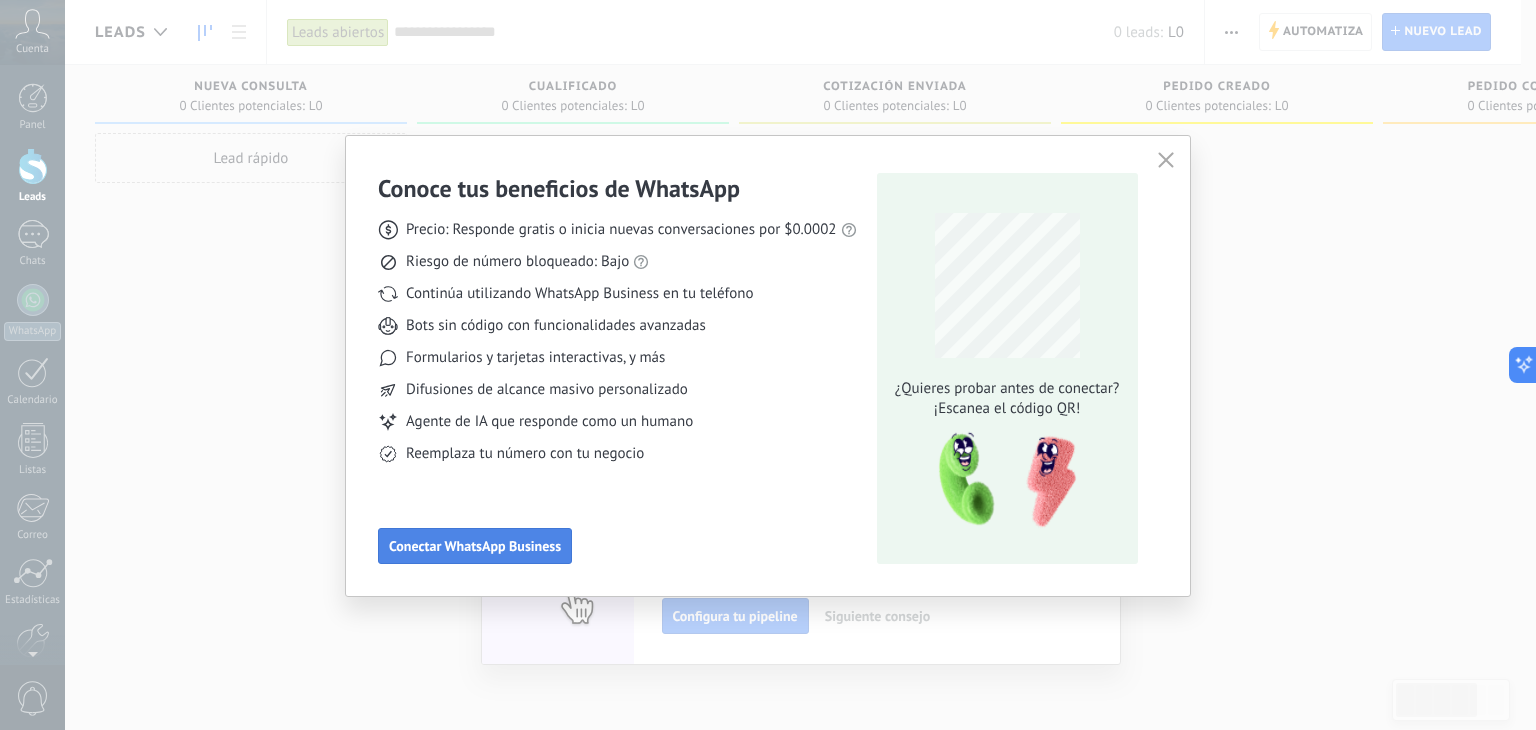 click on "Conectar WhatsApp Business" at bounding box center [475, 546] 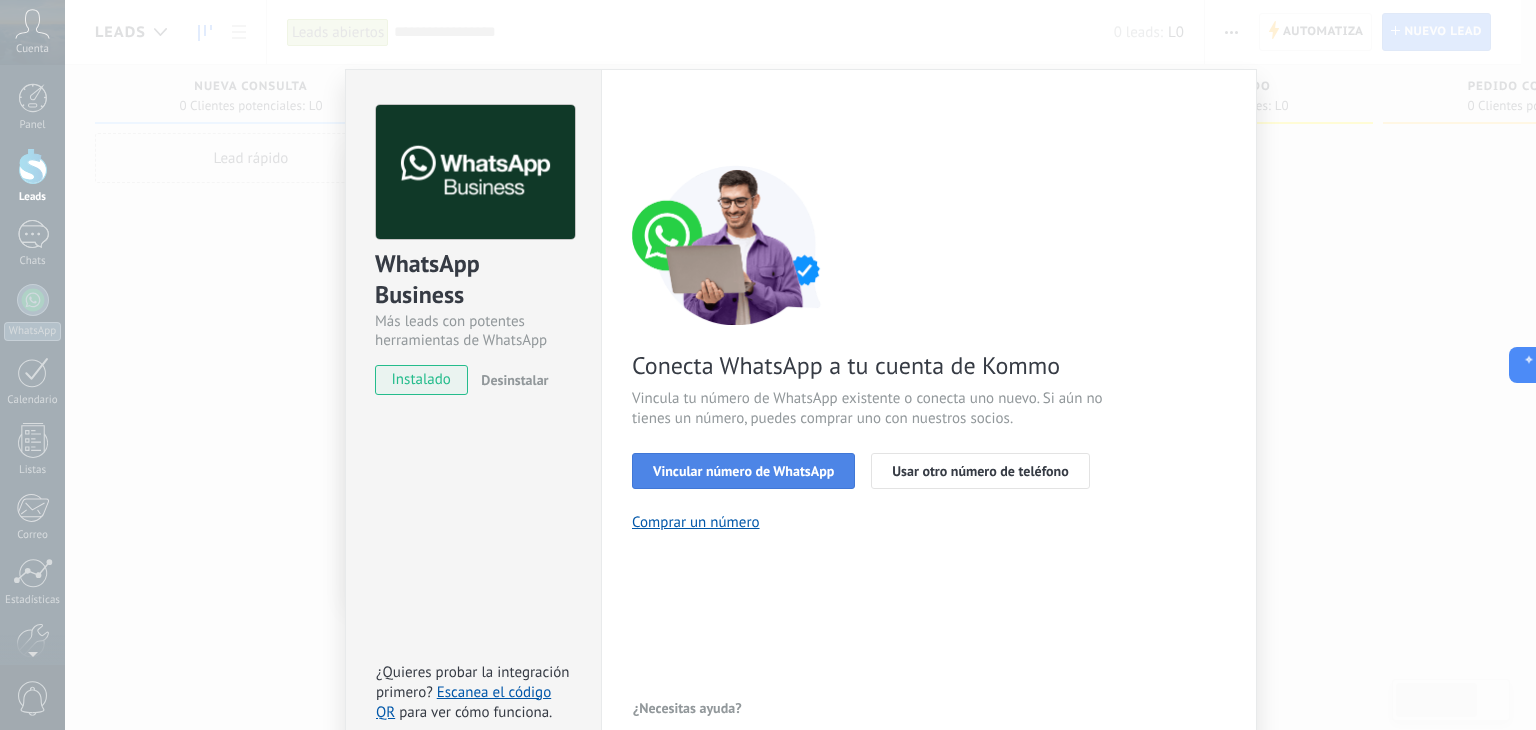 click on "Vincular número de WhatsApp" at bounding box center (743, 471) 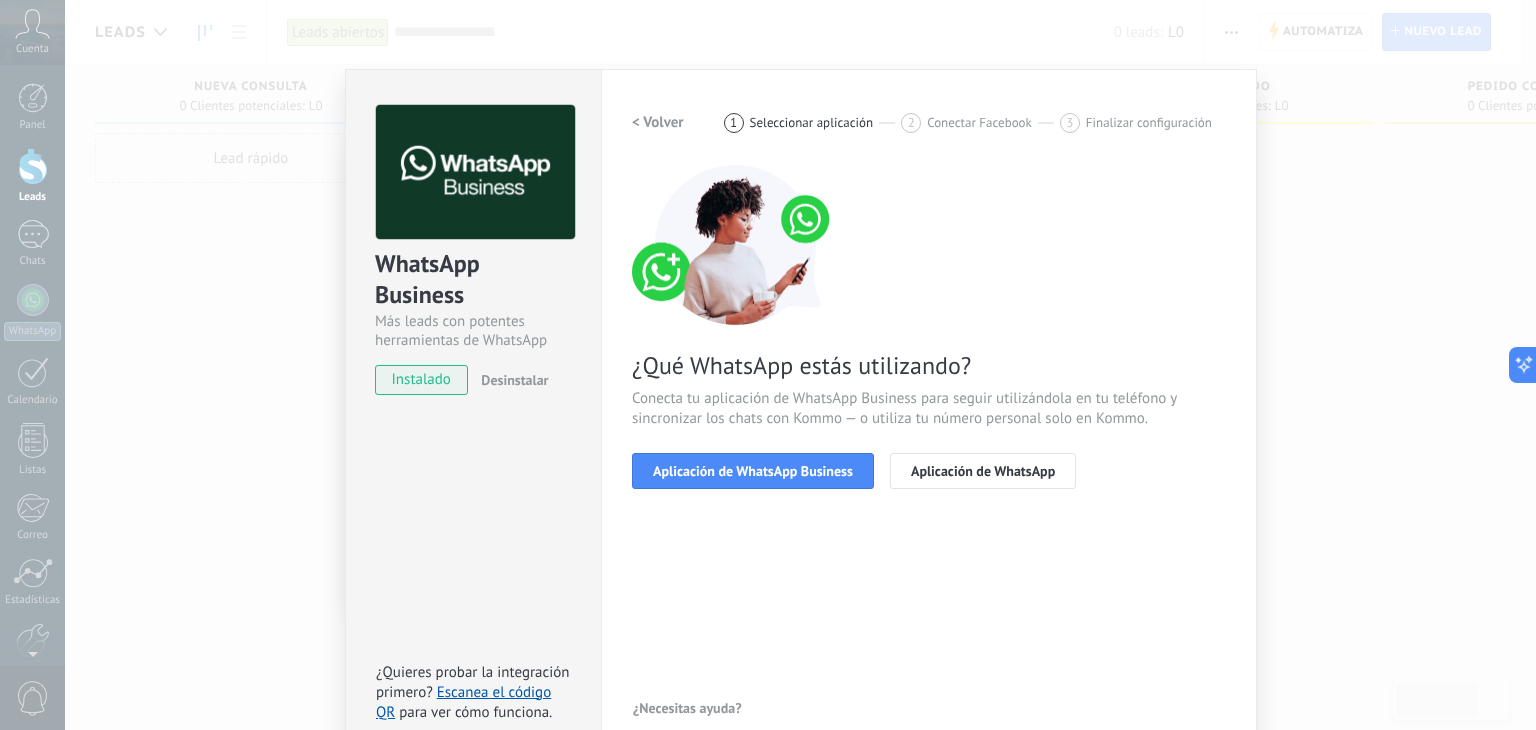 click on "Aplicación de WhatsApp Business" at bounding box center [753, 471] 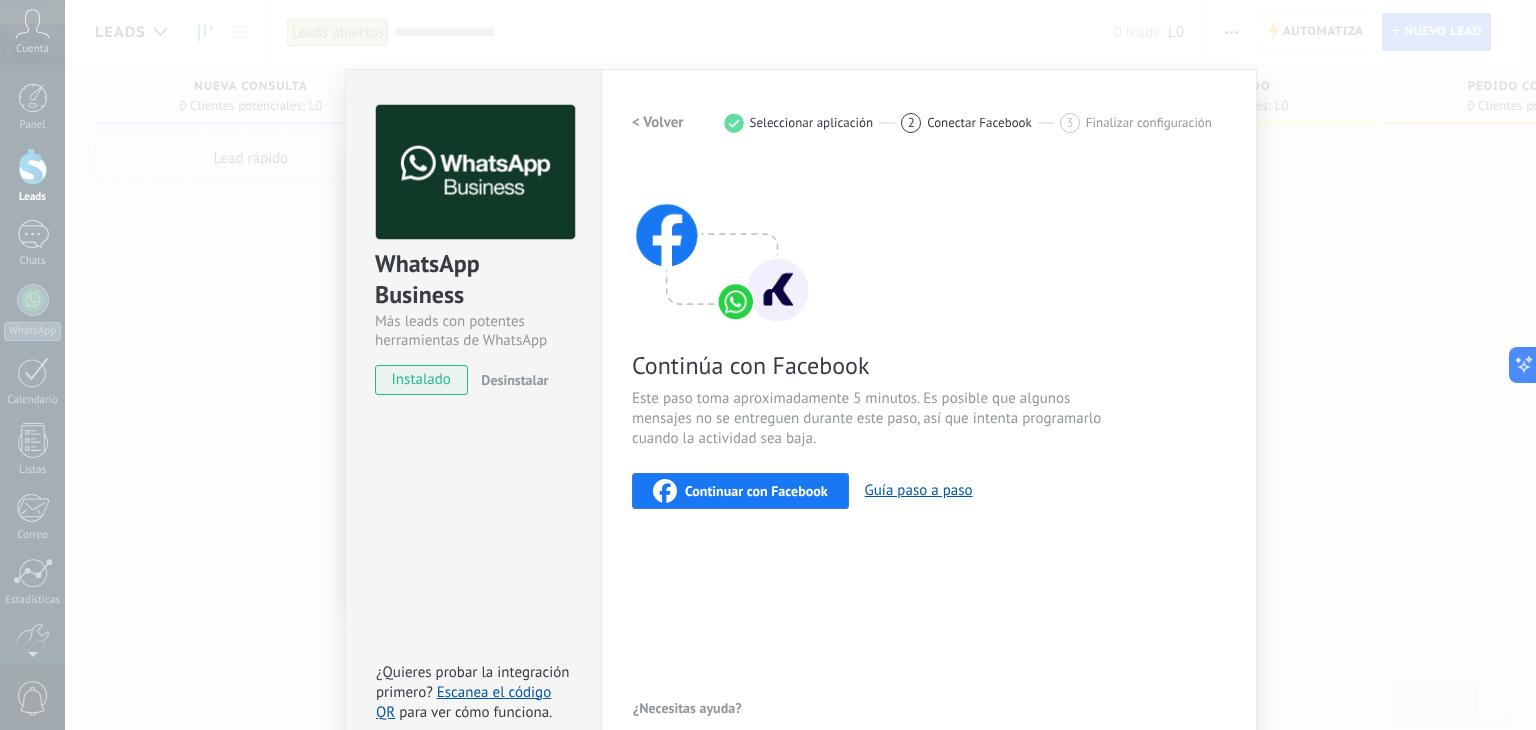 click on "Continuar con Facebook" at bounding box center [756, 491] 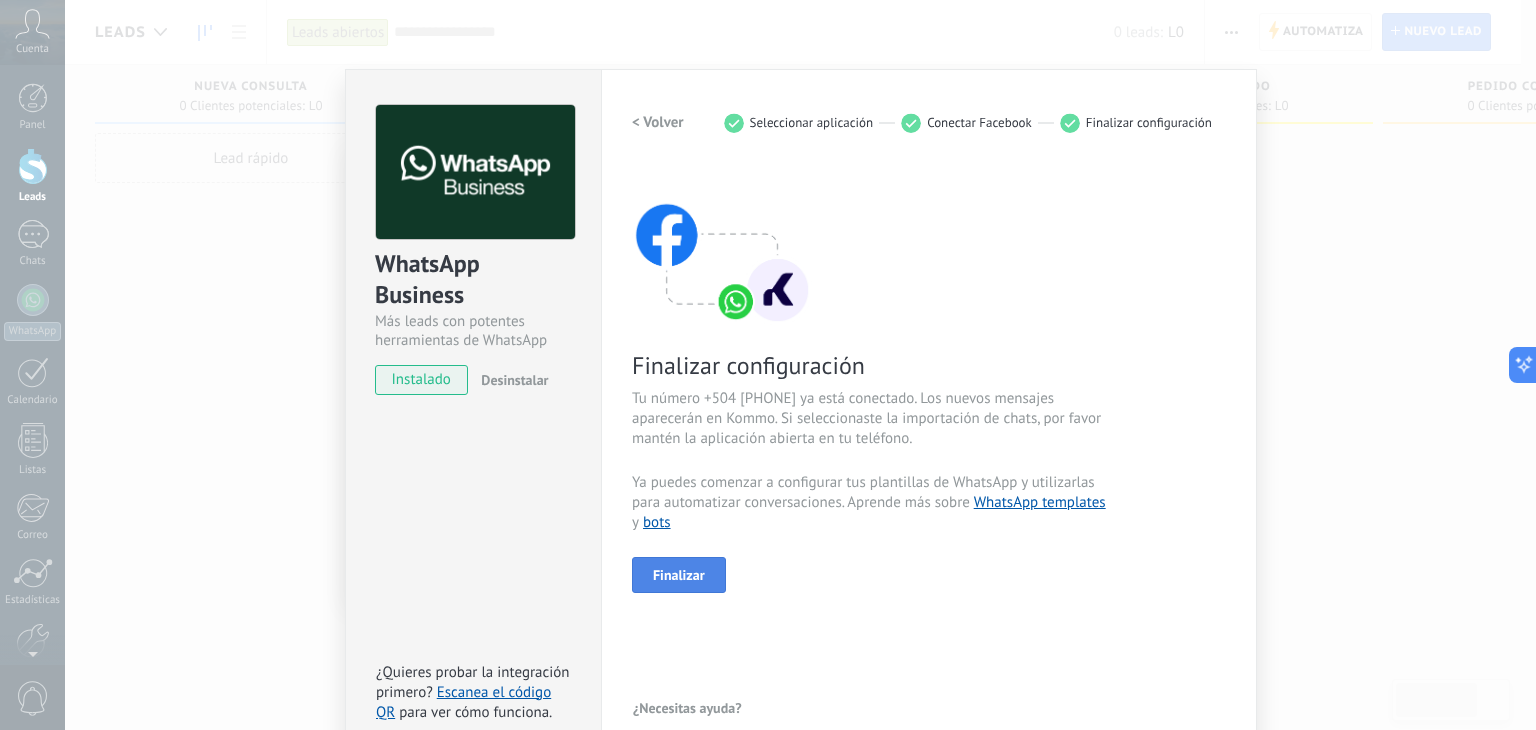 click on "Finalizar" at bounding box center (679, 575) 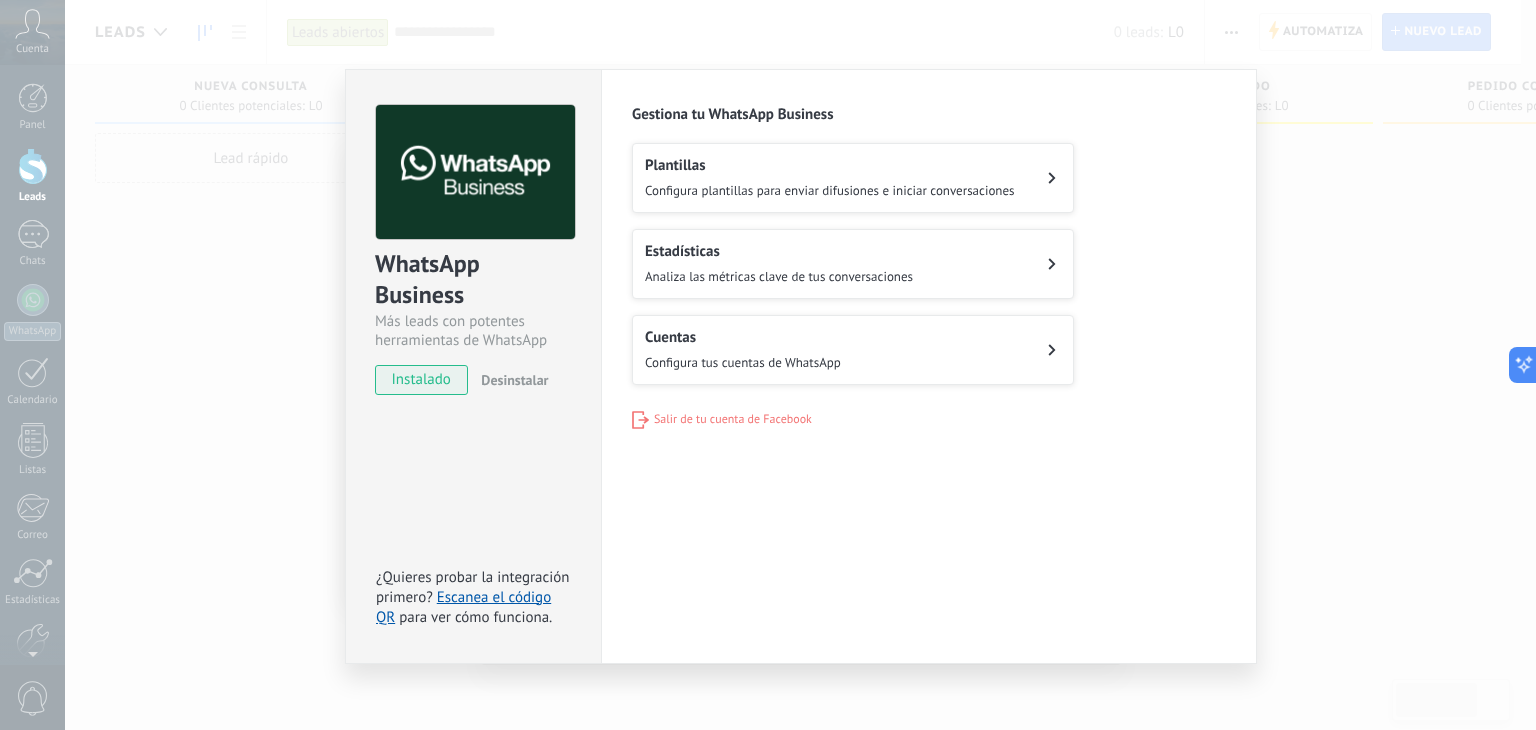 click on "WhatsApp Business Más leads con potentes herramientas de WhatsApp instalado Desinstalar ¿Quieres probar la integración primero?   Escanea el código QR   para ver cómo funciona. Configuraciones Autorizaciones This tab logs the users who have granted integration access to this account. If you want to to remove a user's ability to send requests to the account on behalf of this integration, you can revoke access. If access is revoked from all users, the integration will stop working. This app is installed, but no one has given it access yet. WhatsApp Cloud API más _:  Guardar Gestiona tu WhatsApp Business Plantillas Configura plantillas para enviar difusiones e iniciar conversaciones Estadísticas Analiza las métricas clave de tus conversaciones Cuentas Configura tus cuentas de WhatsApp Salir de tu cuenta de Facebook" at bounding box center (800, 365) 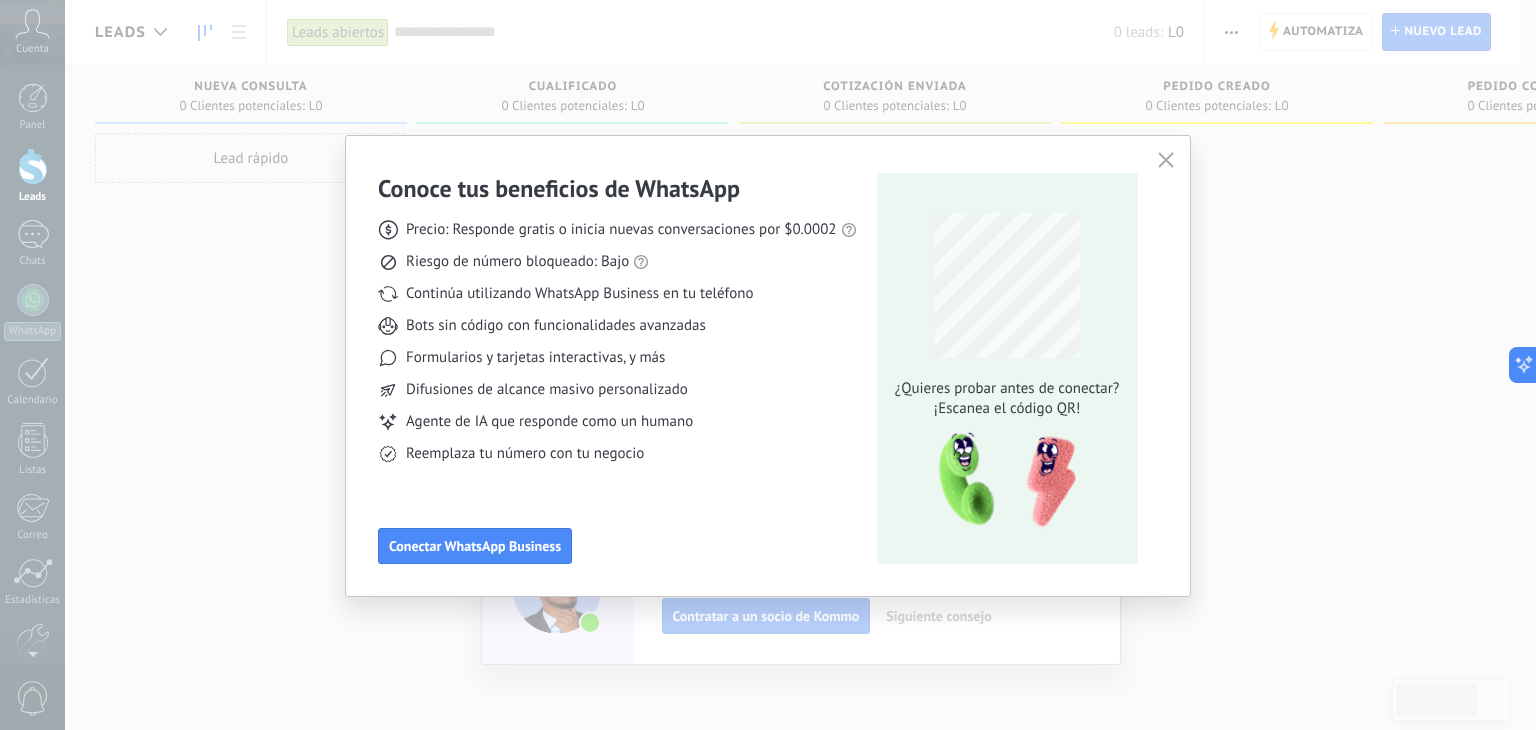 click at bounding box center (1166, 161) 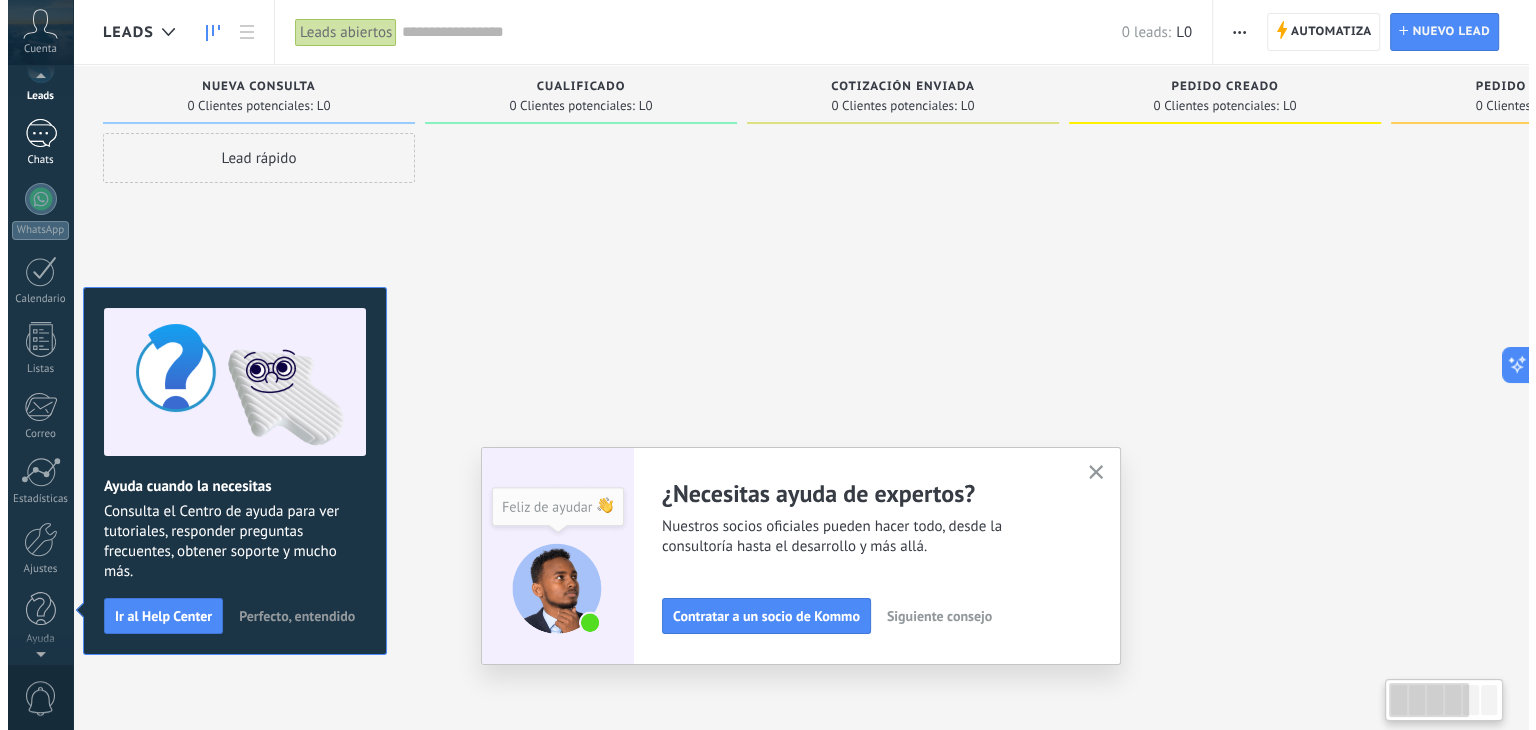 scroll, scrollTop: 0, scrollLeft: 0, axis: both 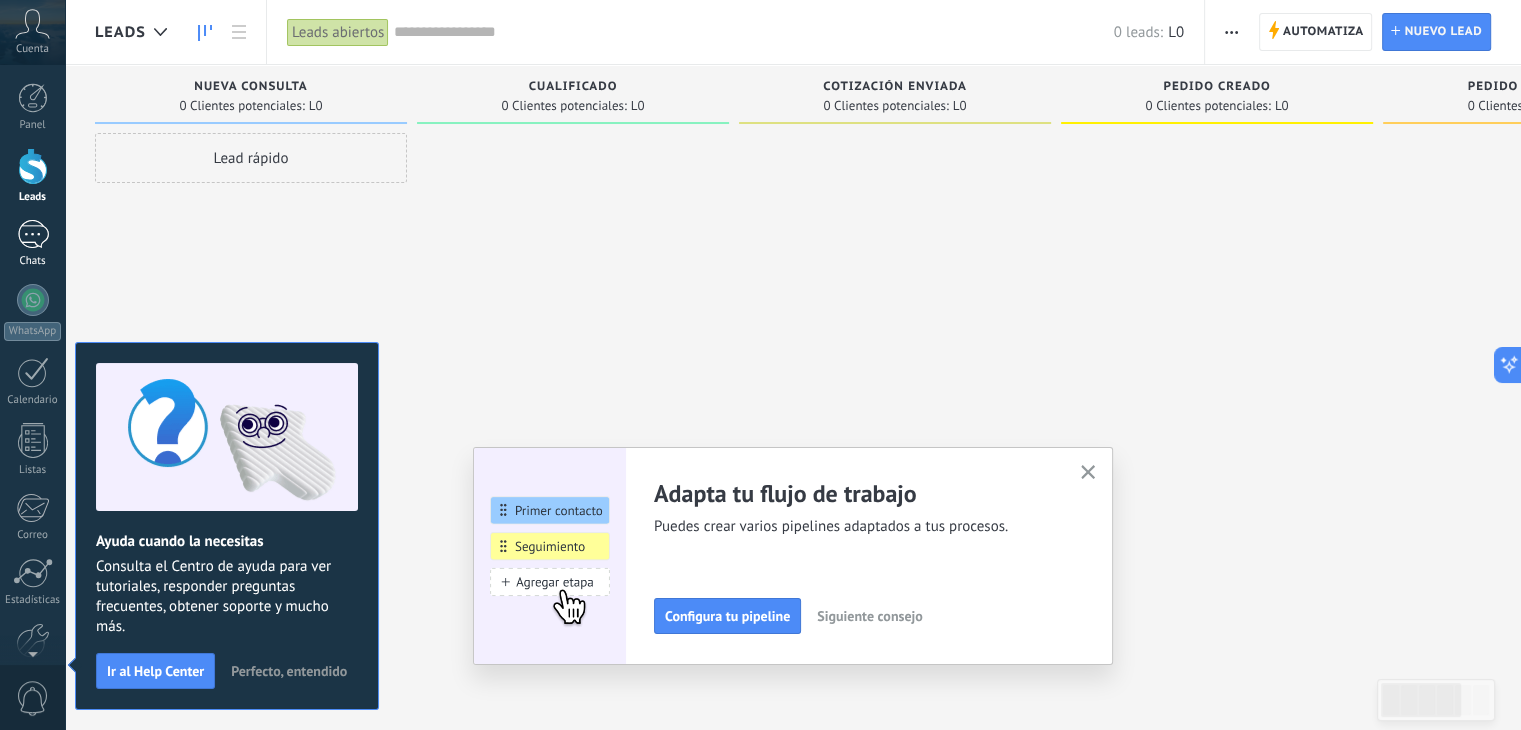 click at bounding box center [33, 234] 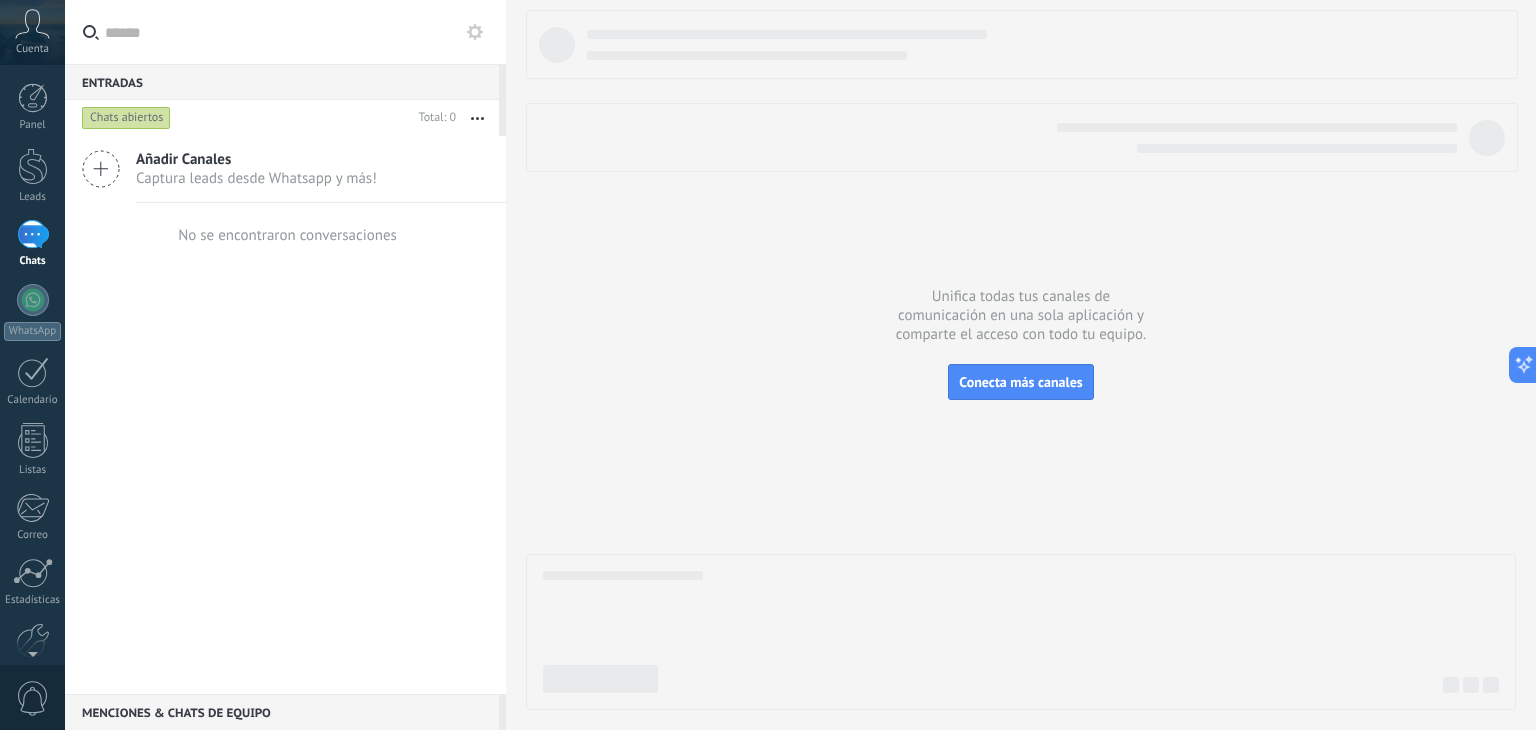 click at bounding box center [33, 234] 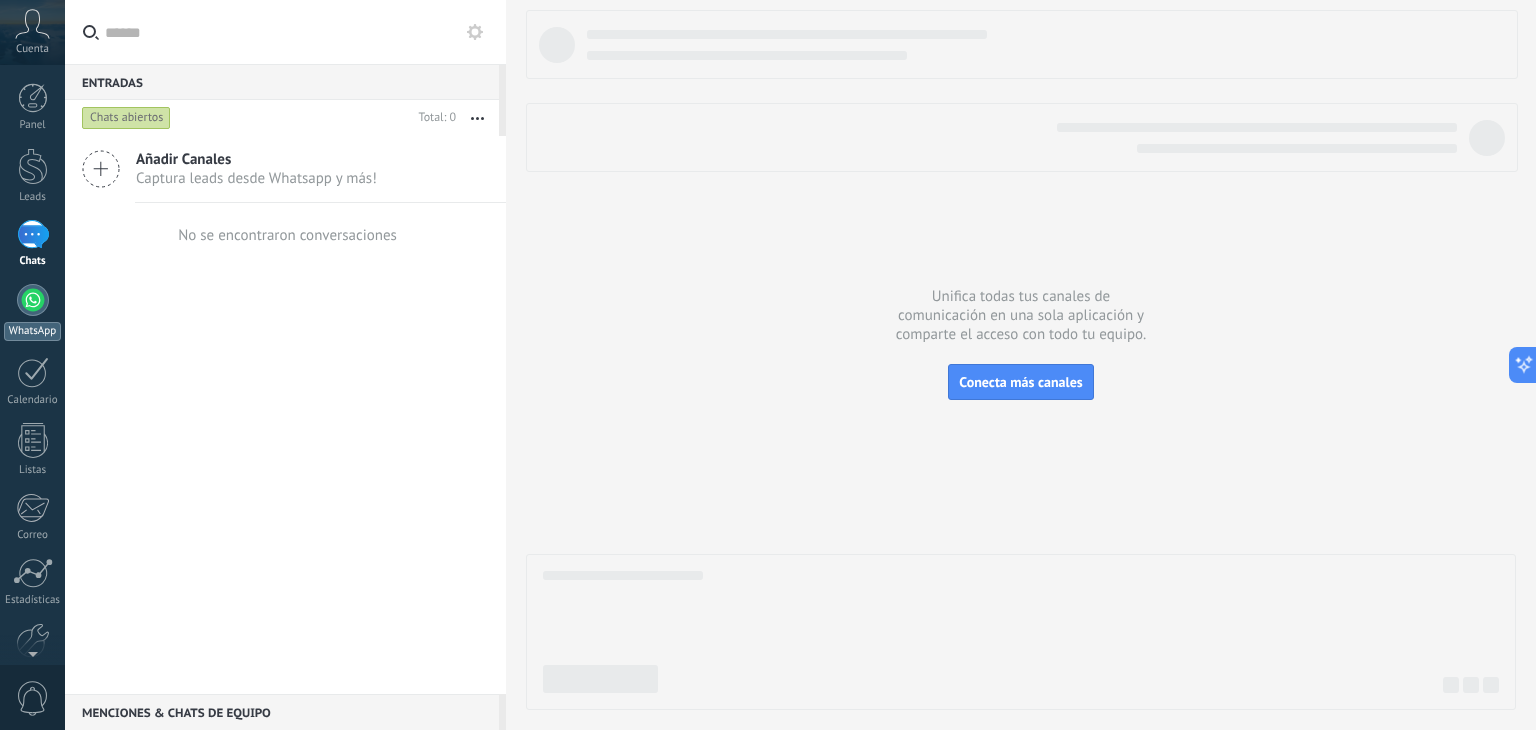 click at bounding box center (33, 300) 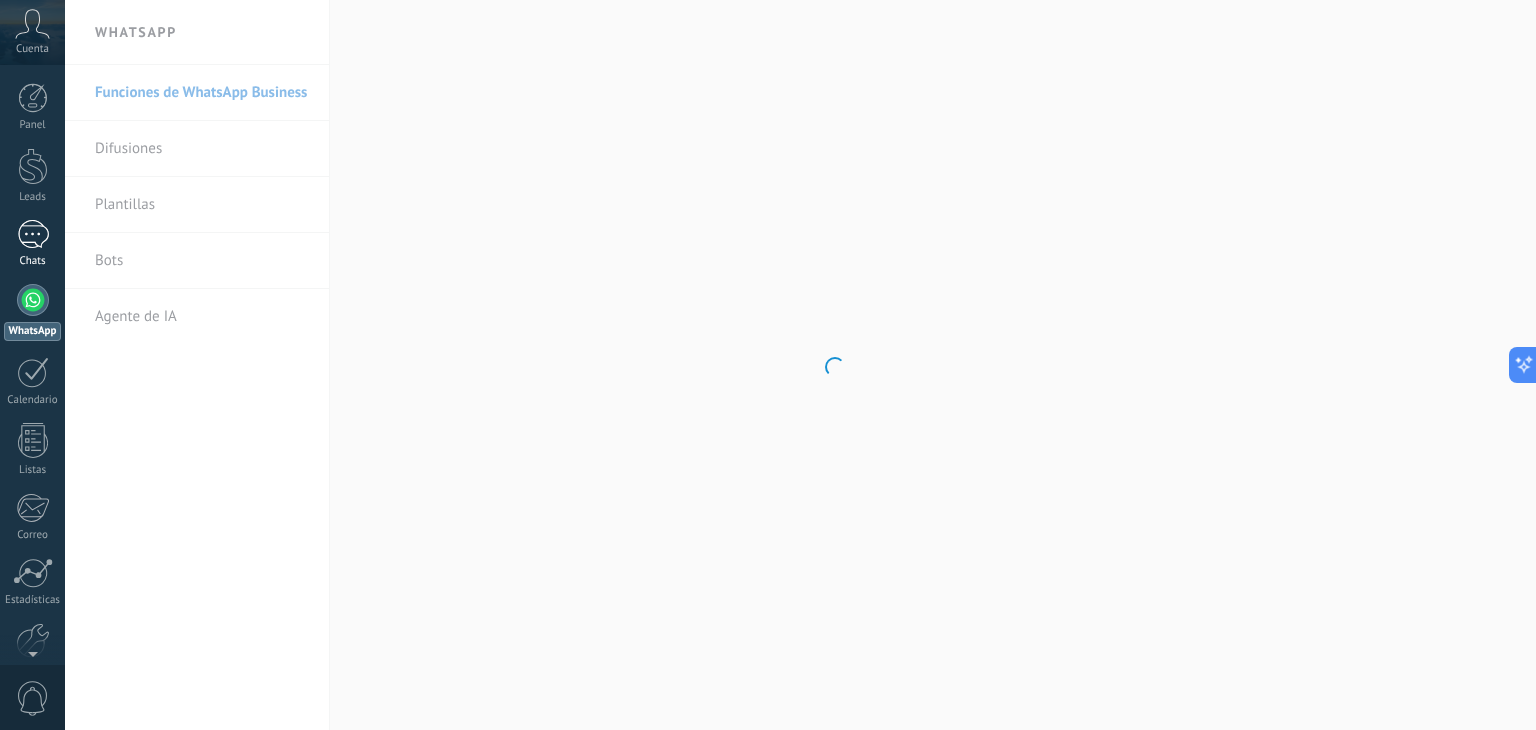 click at bounding box center [33, 234] 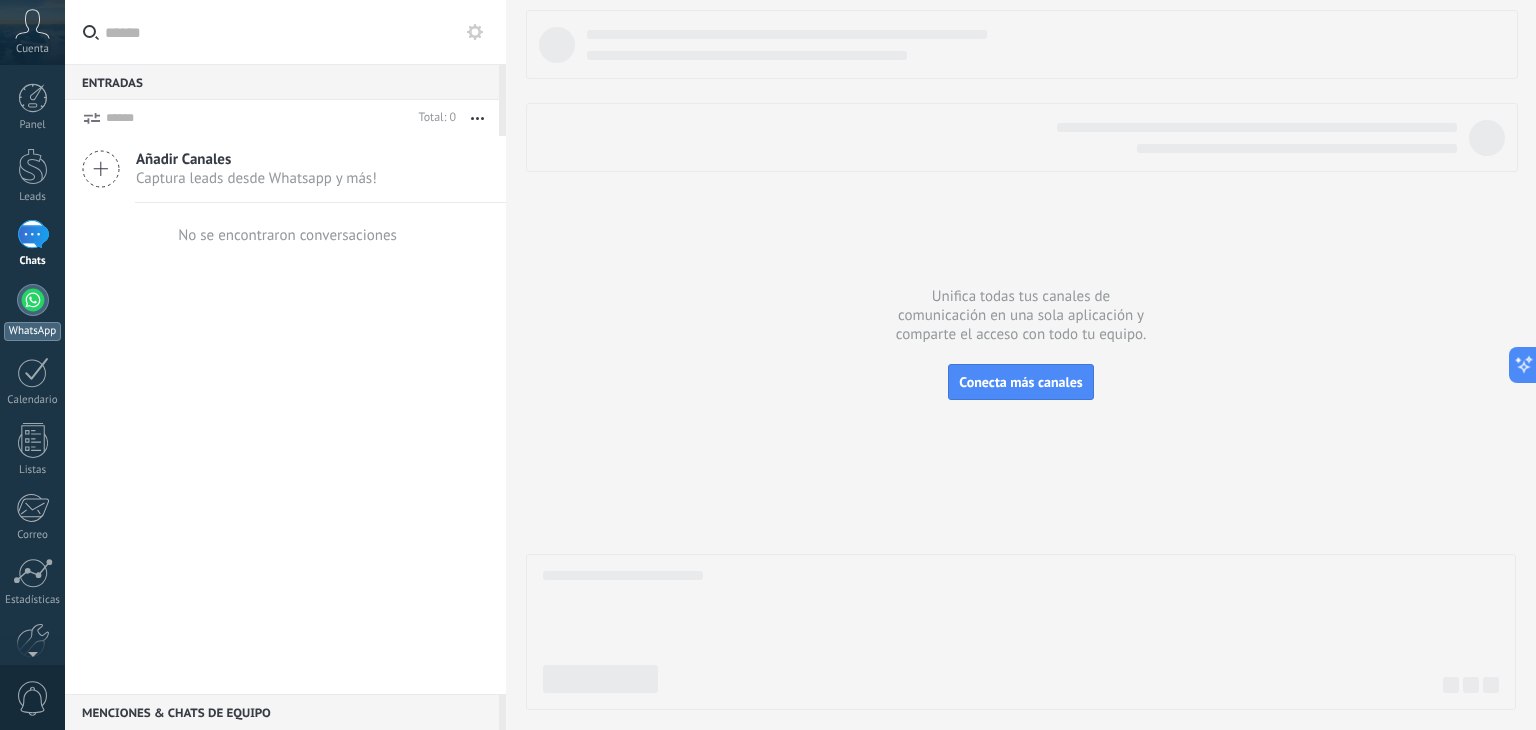 click at bounding box center (33, 300) 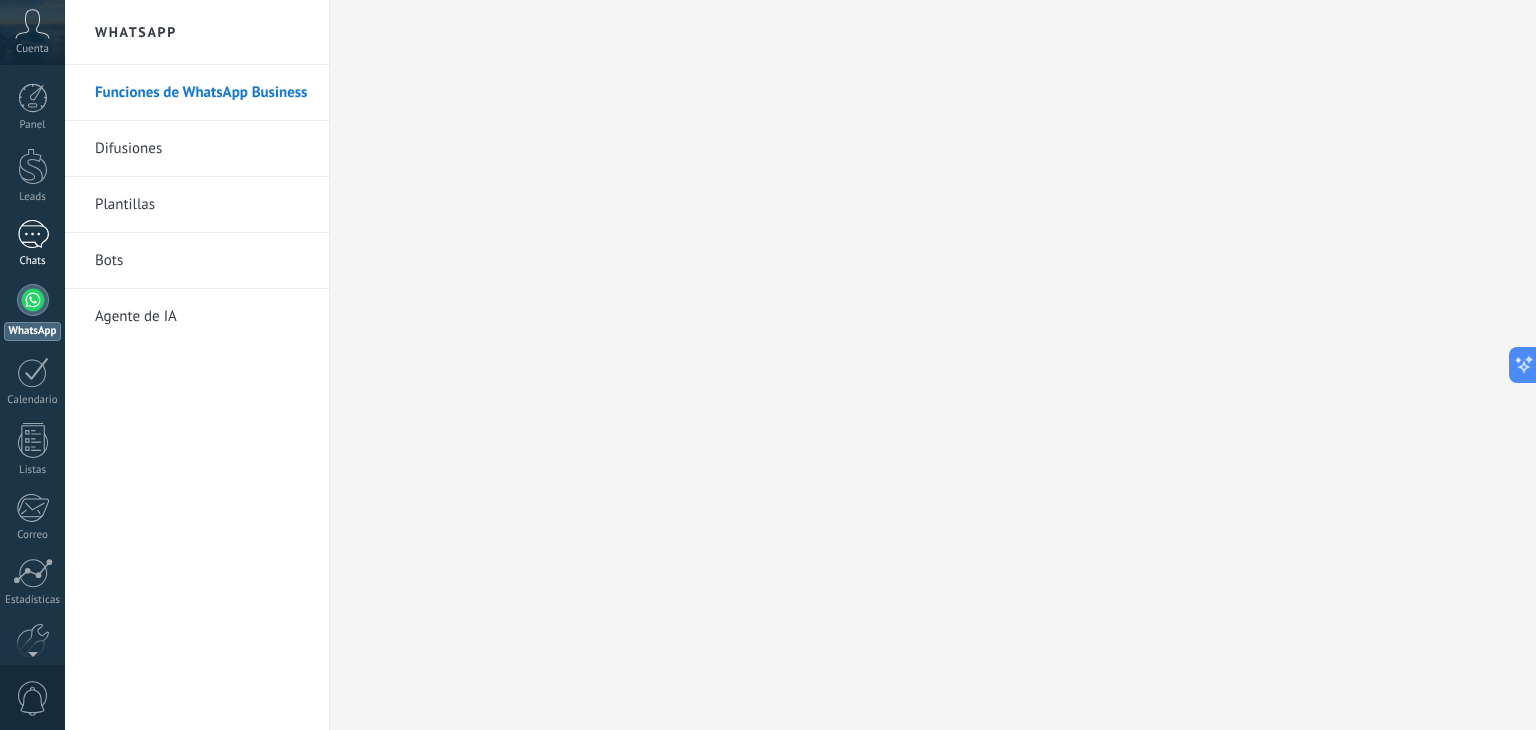 click at bounding box center [33, 234] 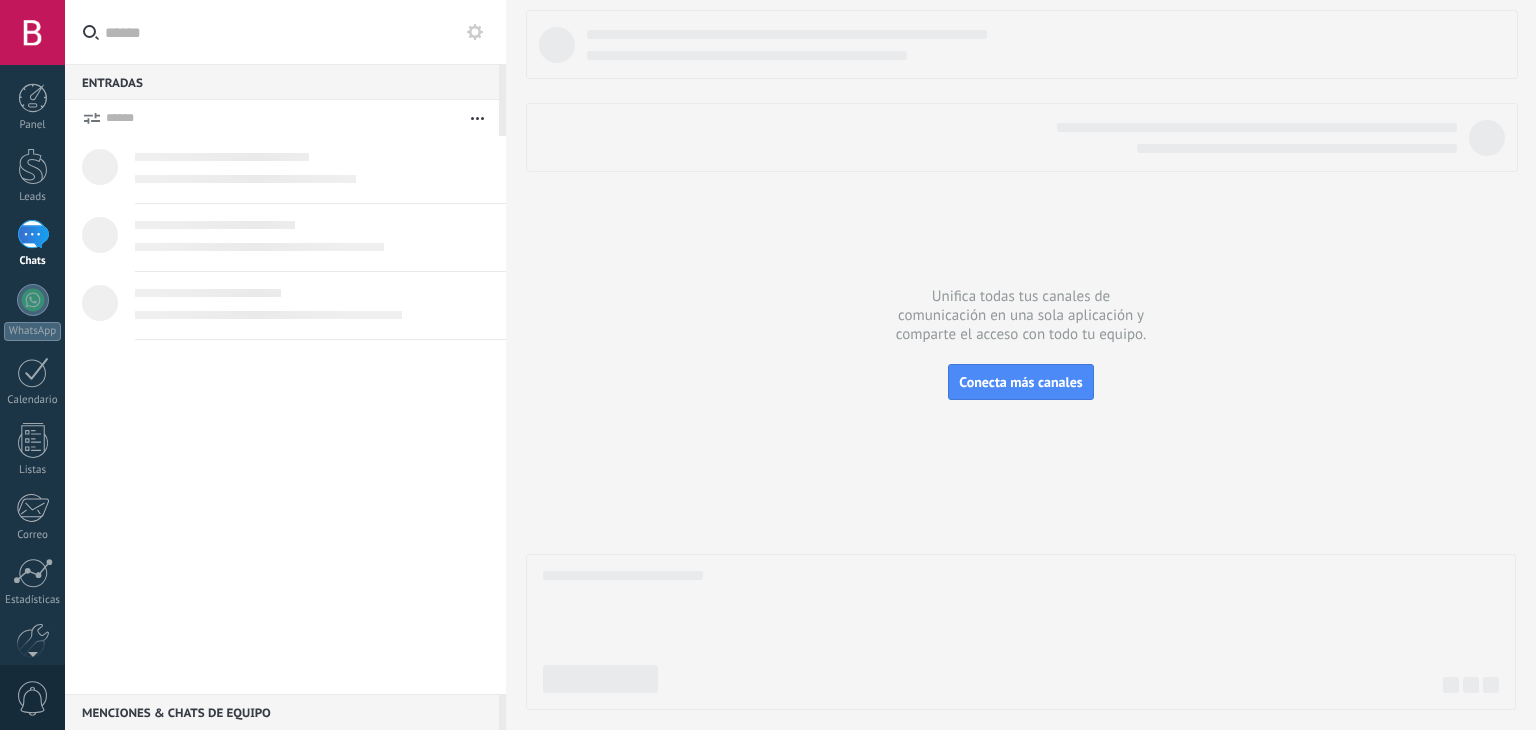 scroll, scrollTop: 0, scrollLeft: 0, axis: both 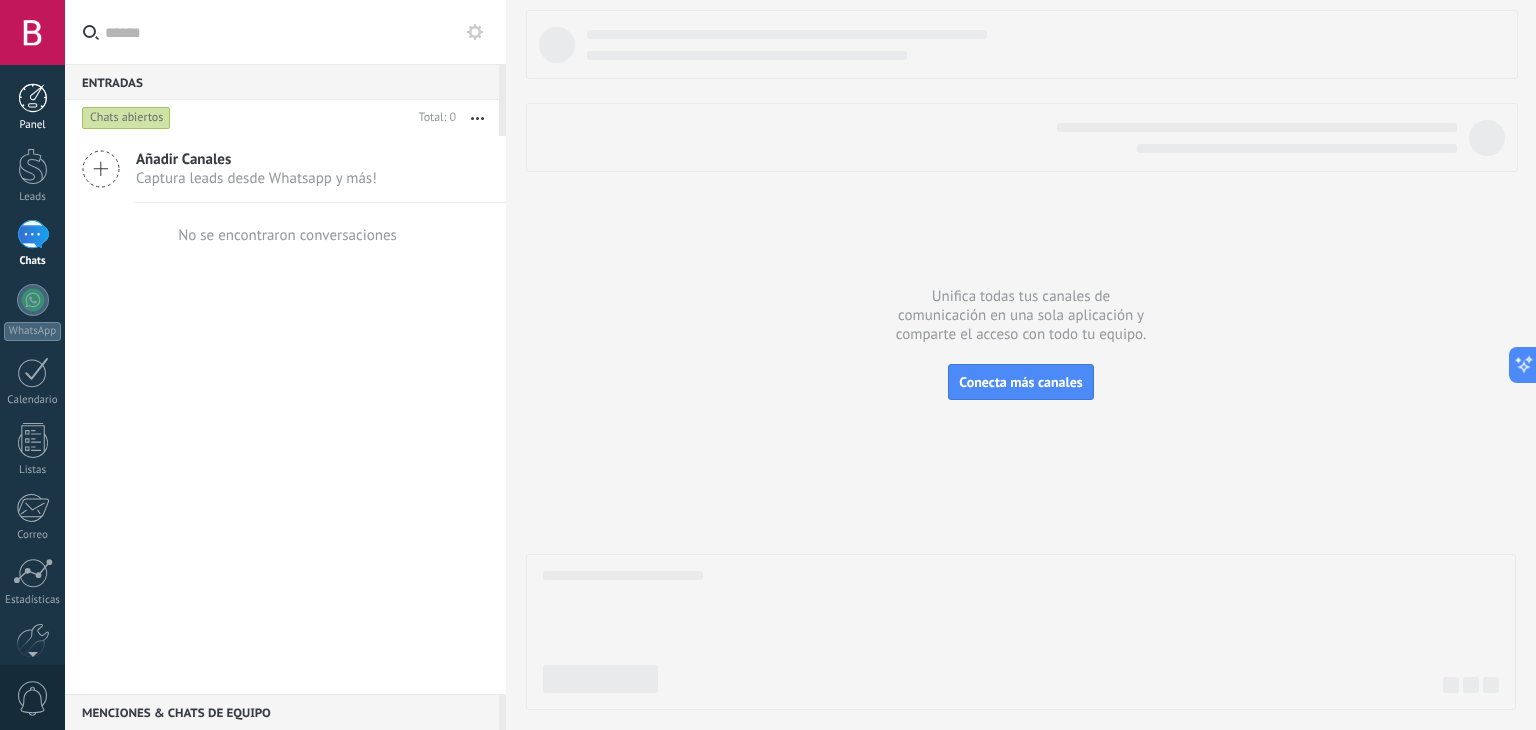 click at bounding box center (33, 98) 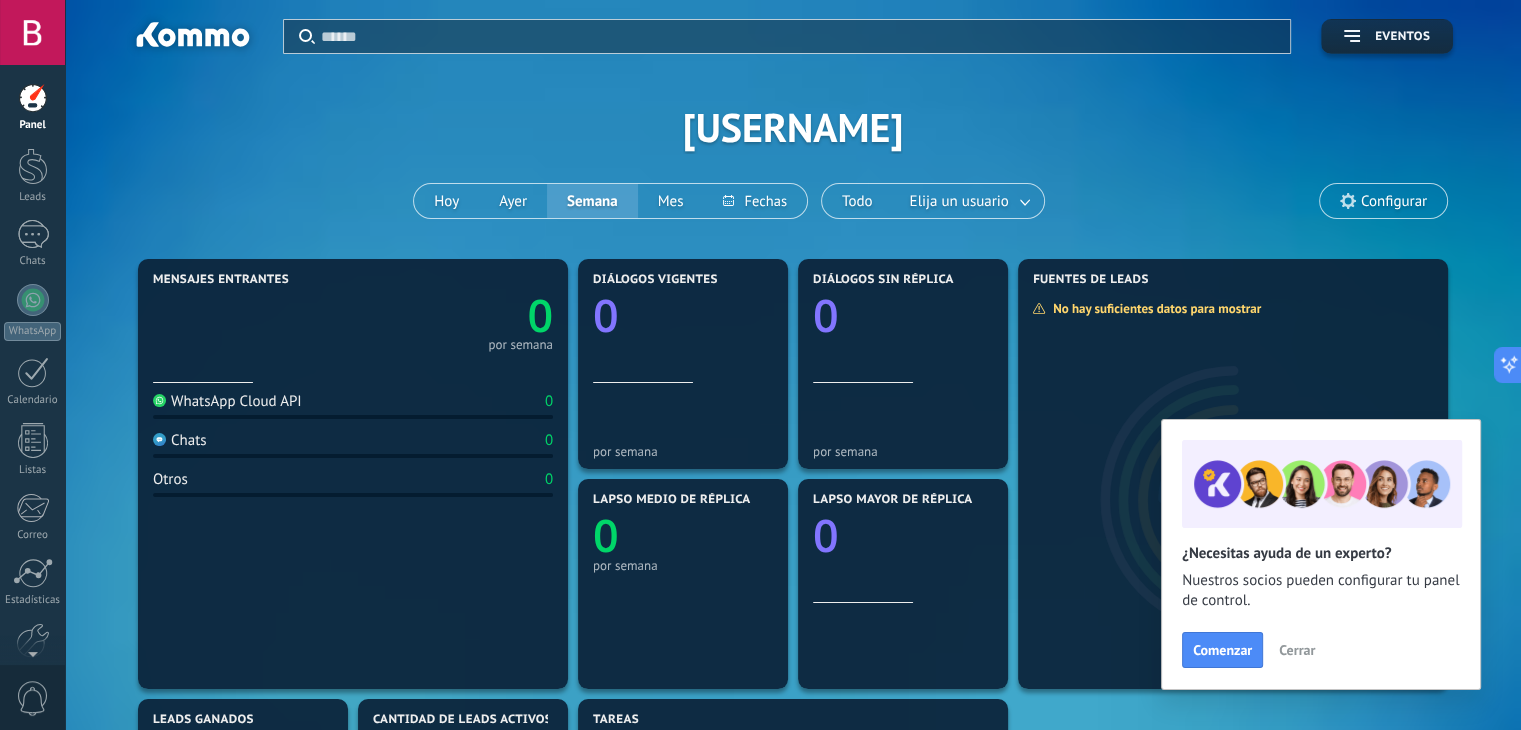 click on "Cerrar" at bounding box center [1297, 650] 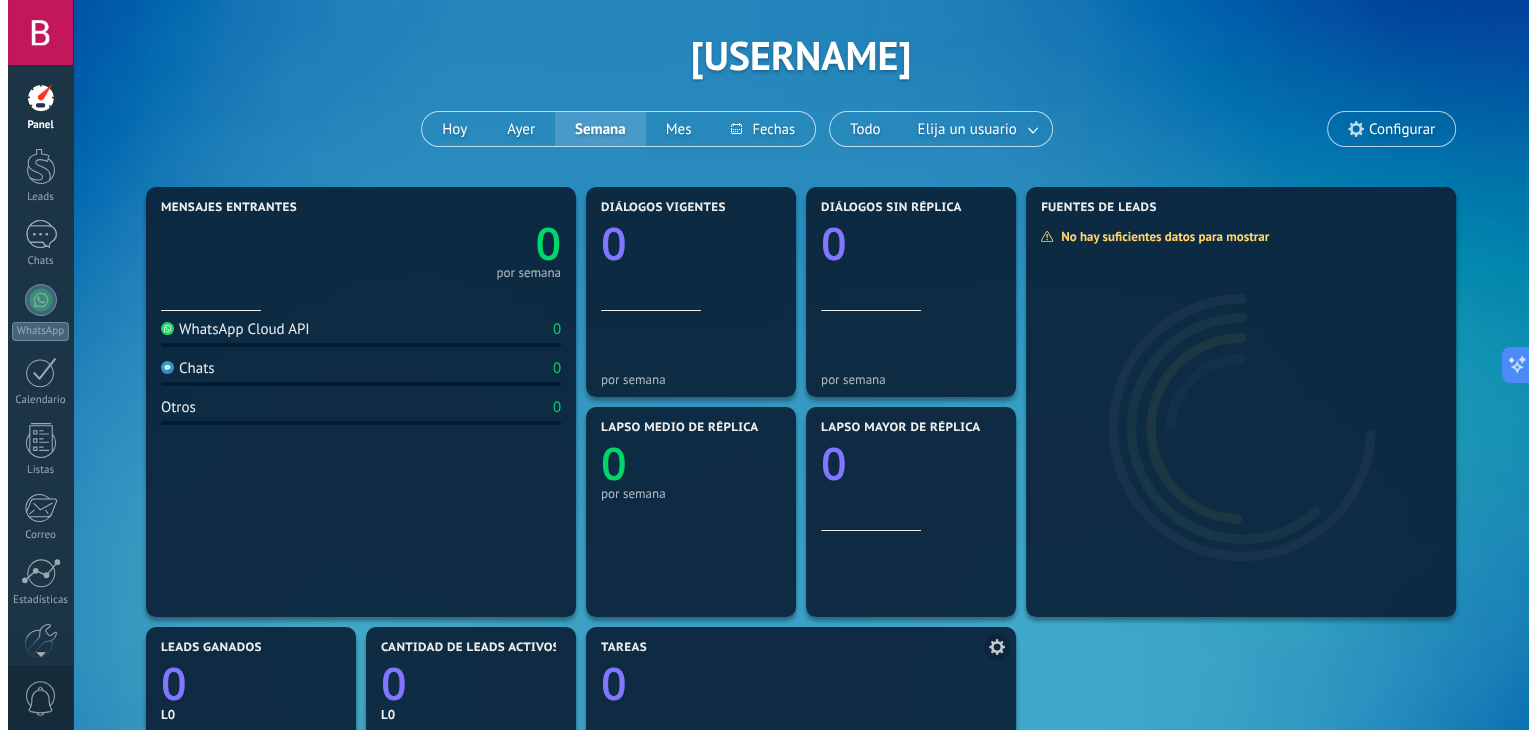 scroll, scrollTop: 0, scrollLeft: 0, axis: both 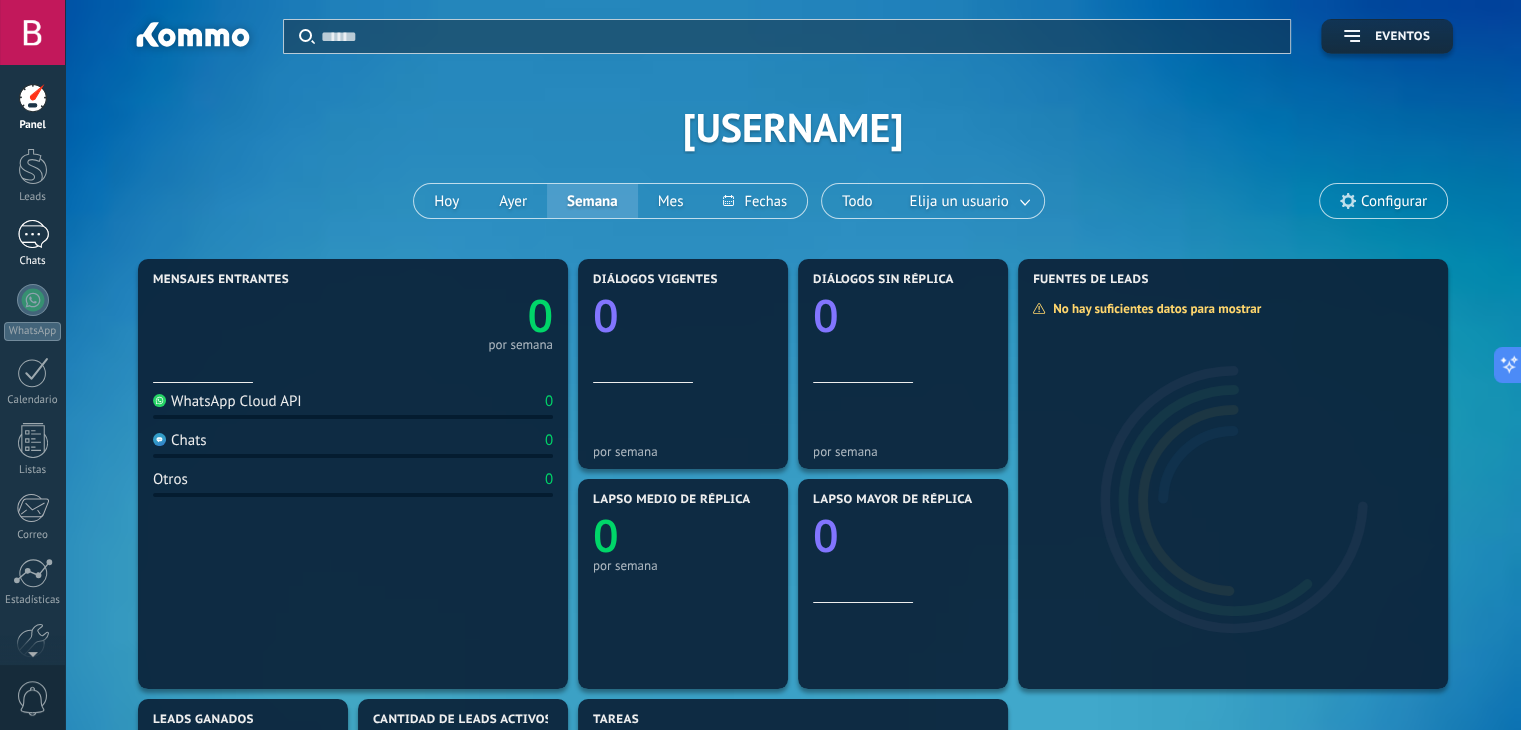 click at bounding box center [33, 234] 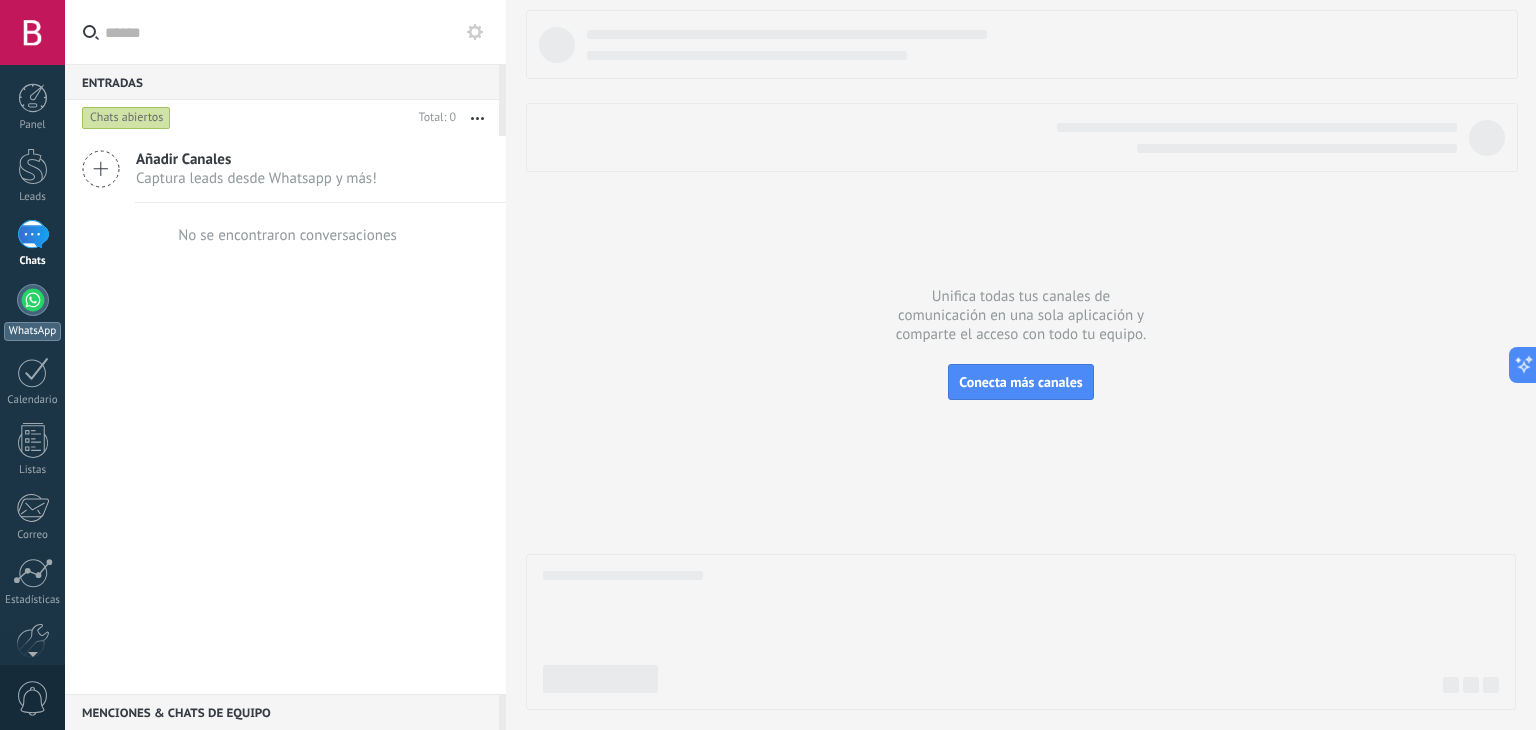 click at bounding box center (33, 300) 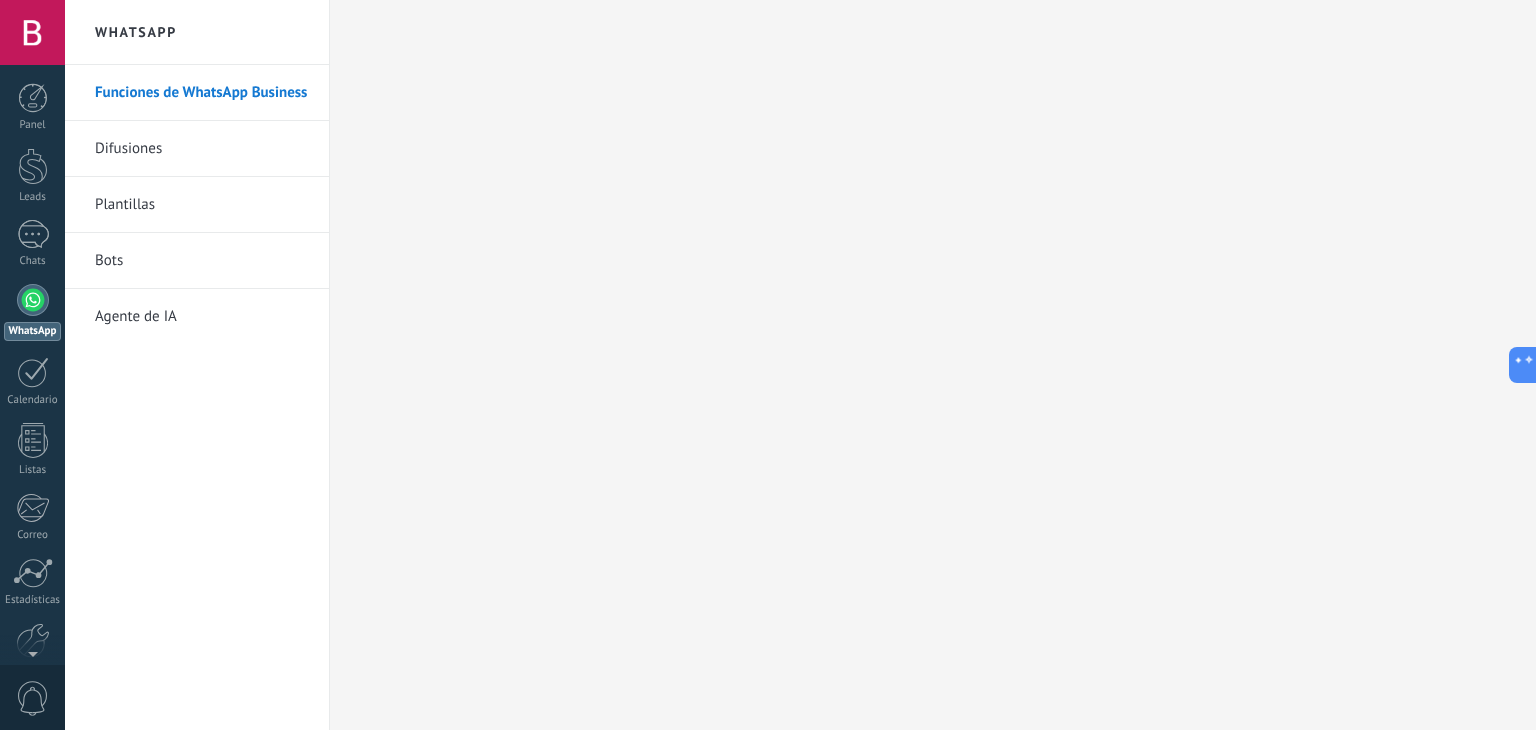 click on "Difusiones" at bounding box center [202, 149] 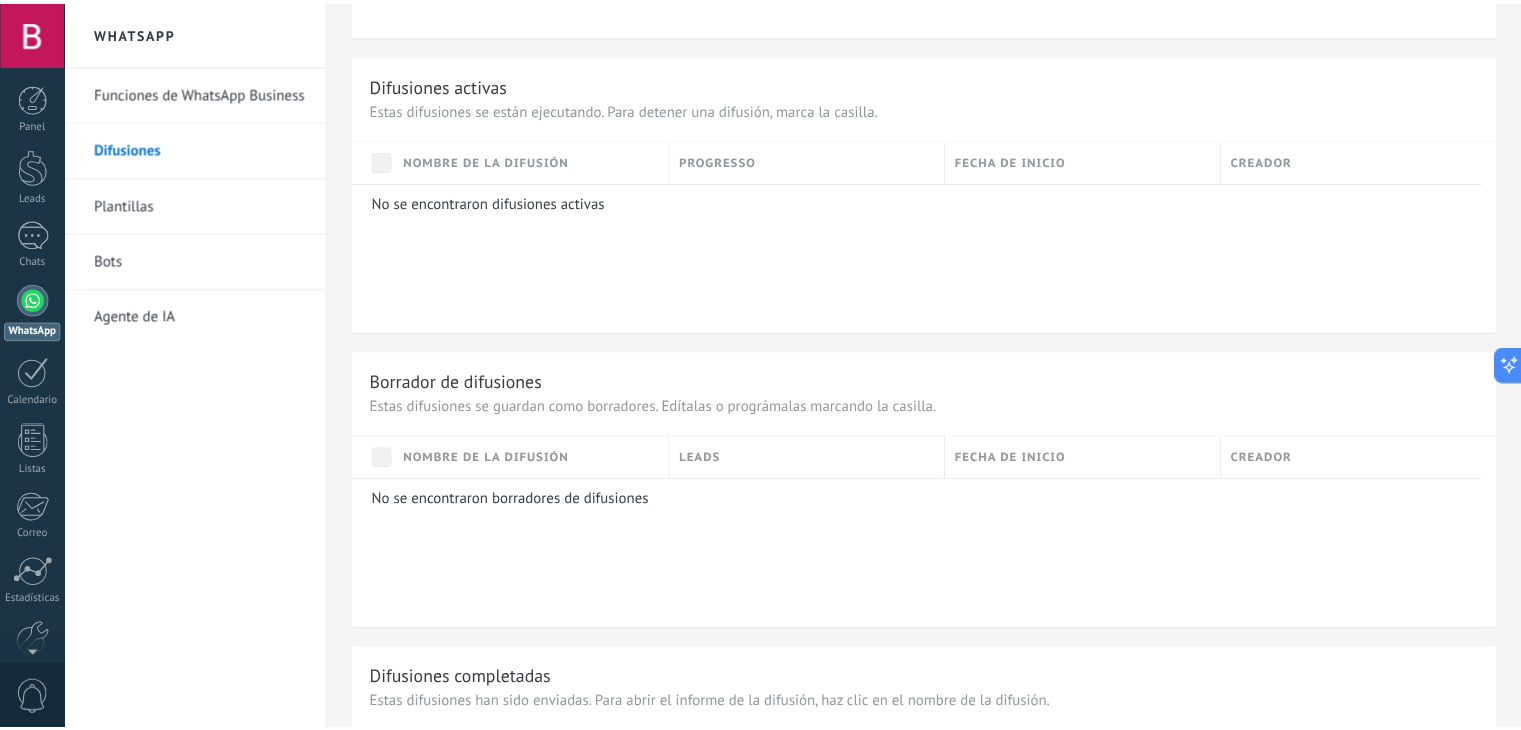 scroll, scrollTop: 756, scrollLeft: 0, axis: vertical 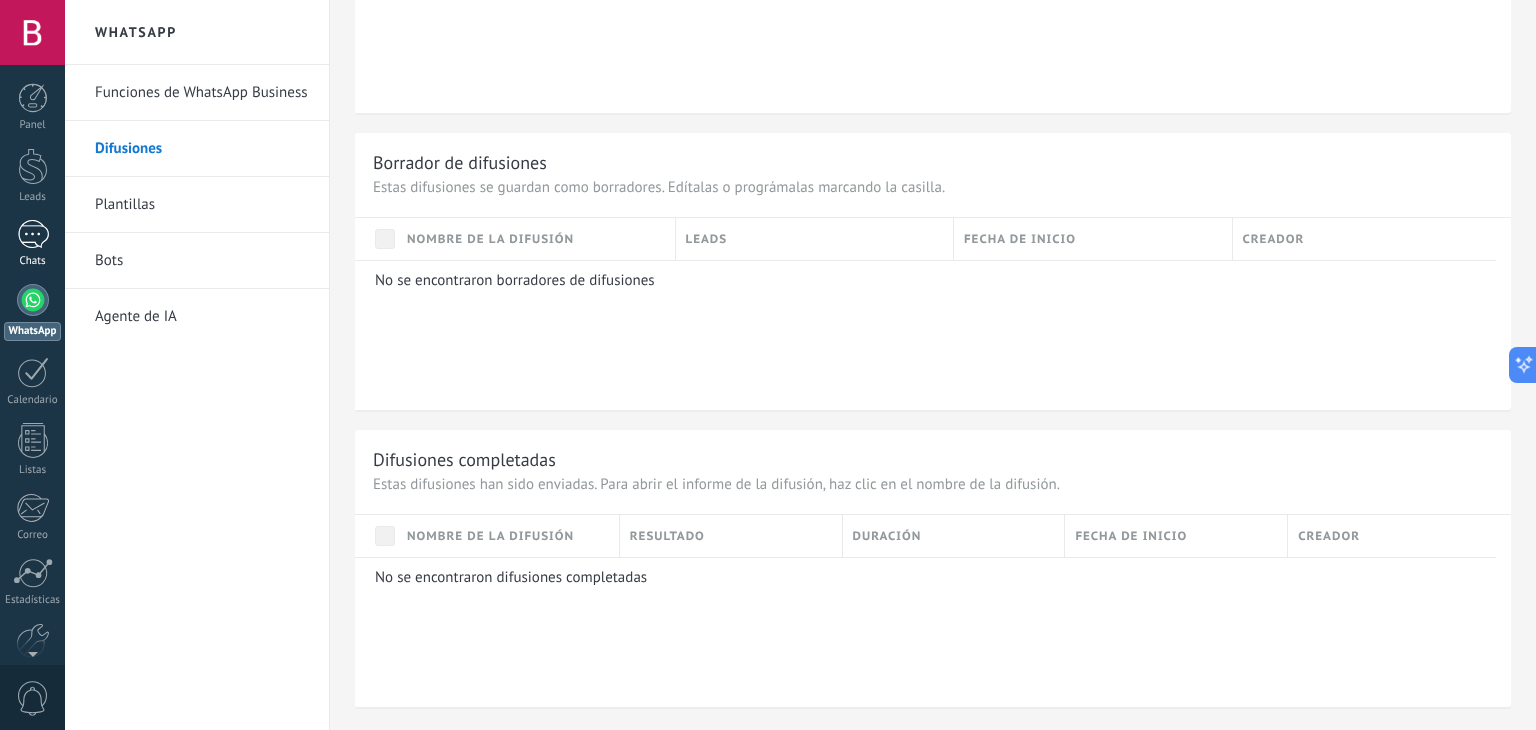 click at bounding box center [33, 234] 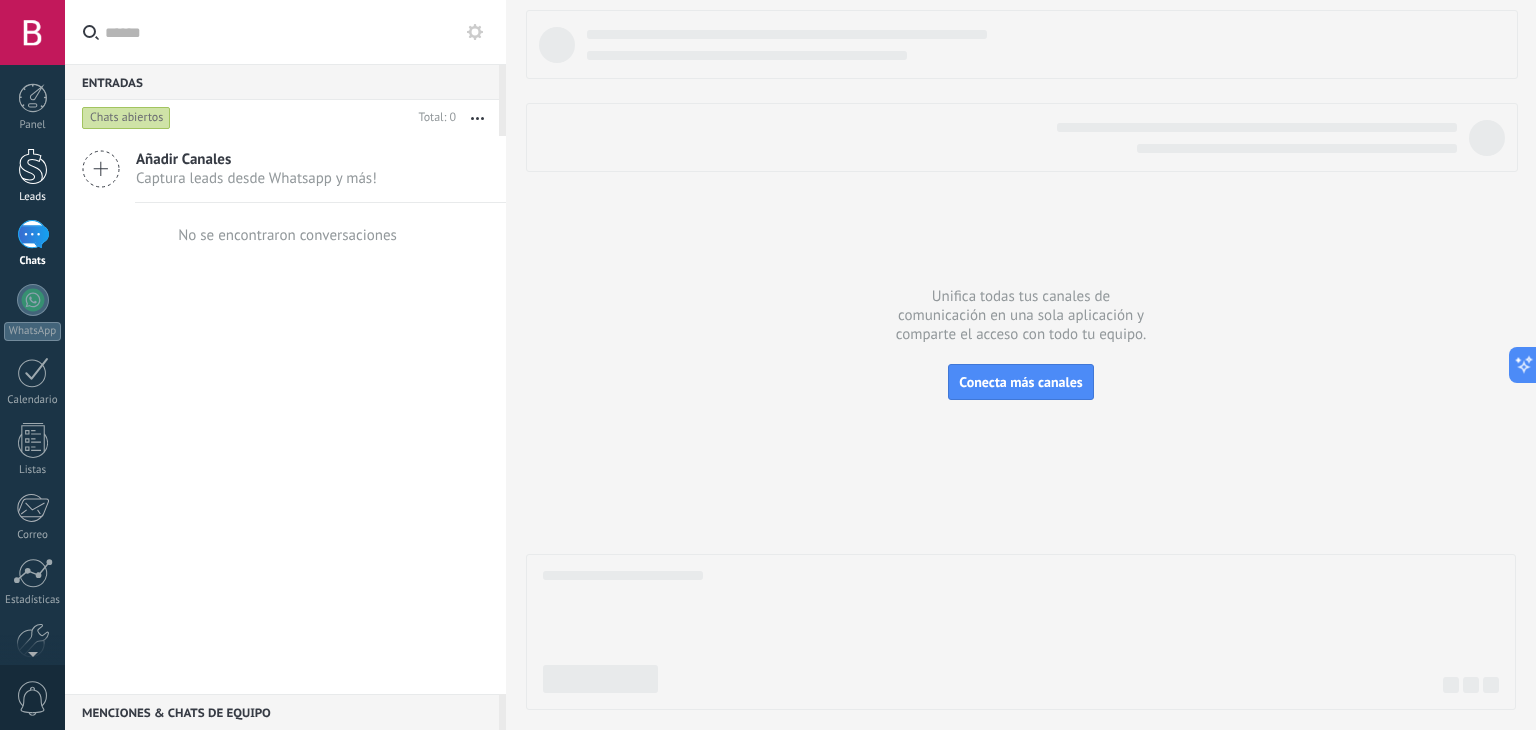 click at bounding box center [33, 166] 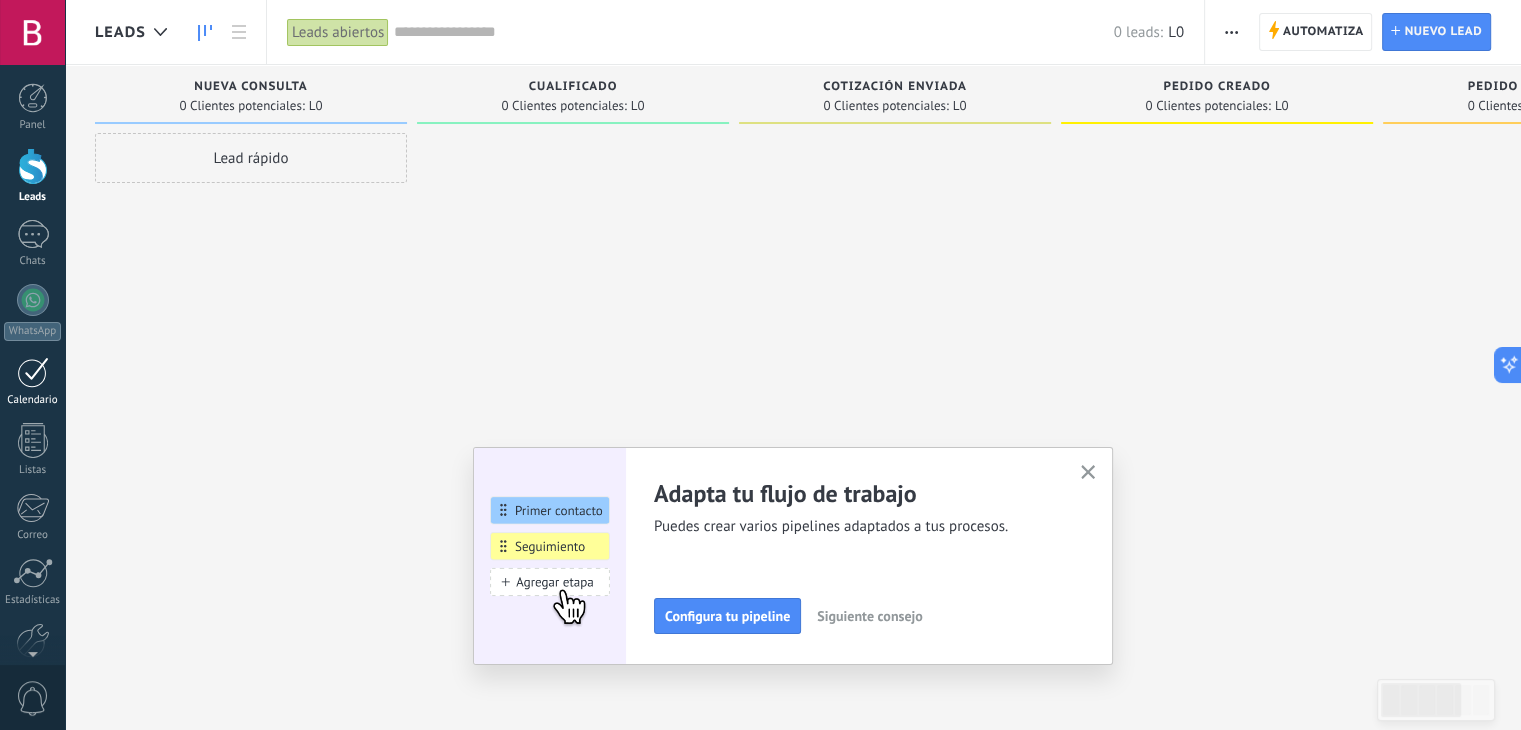click on "Calendario" at bounding box center [33, 400] 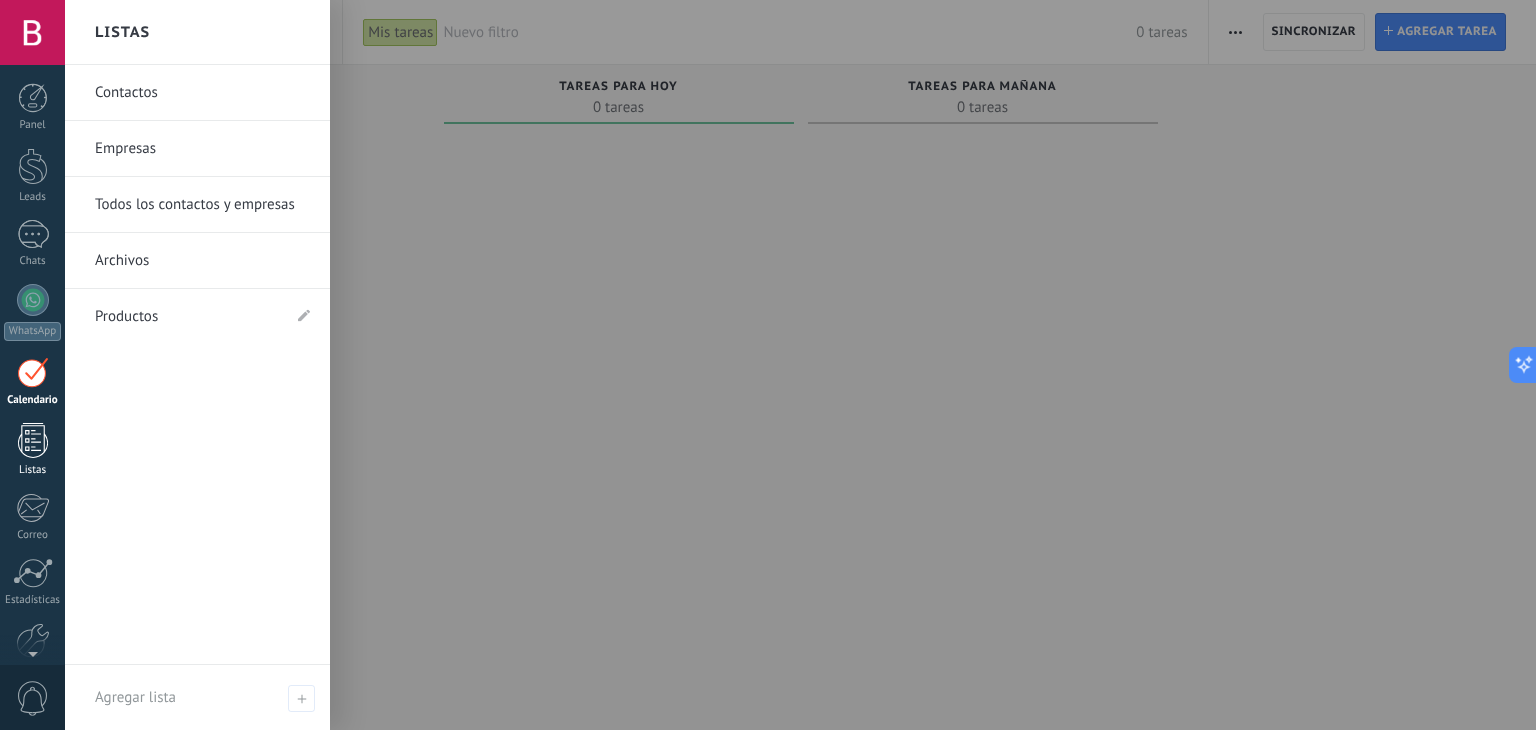 click at bounding box center (33, 440) 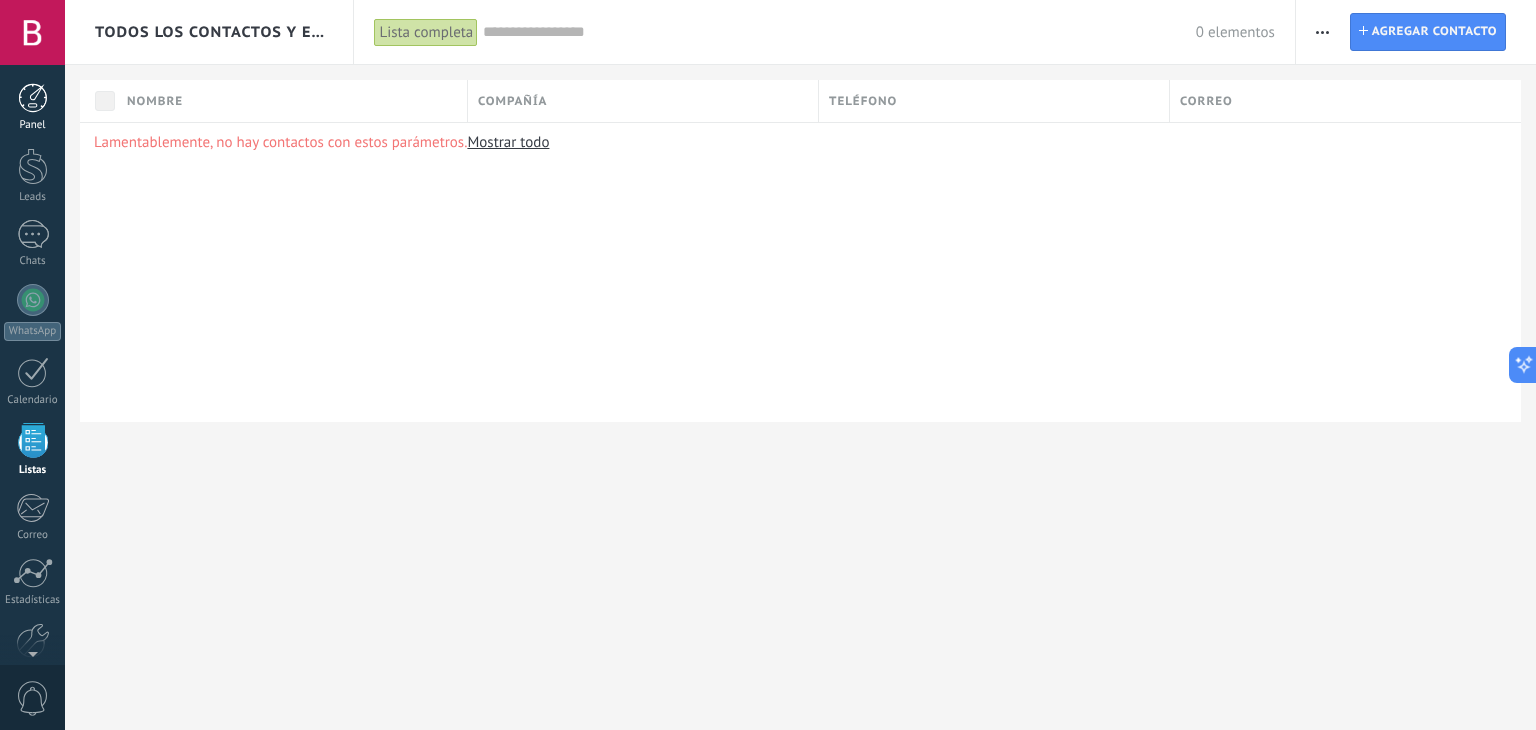 click at bounding box center (33, 98) 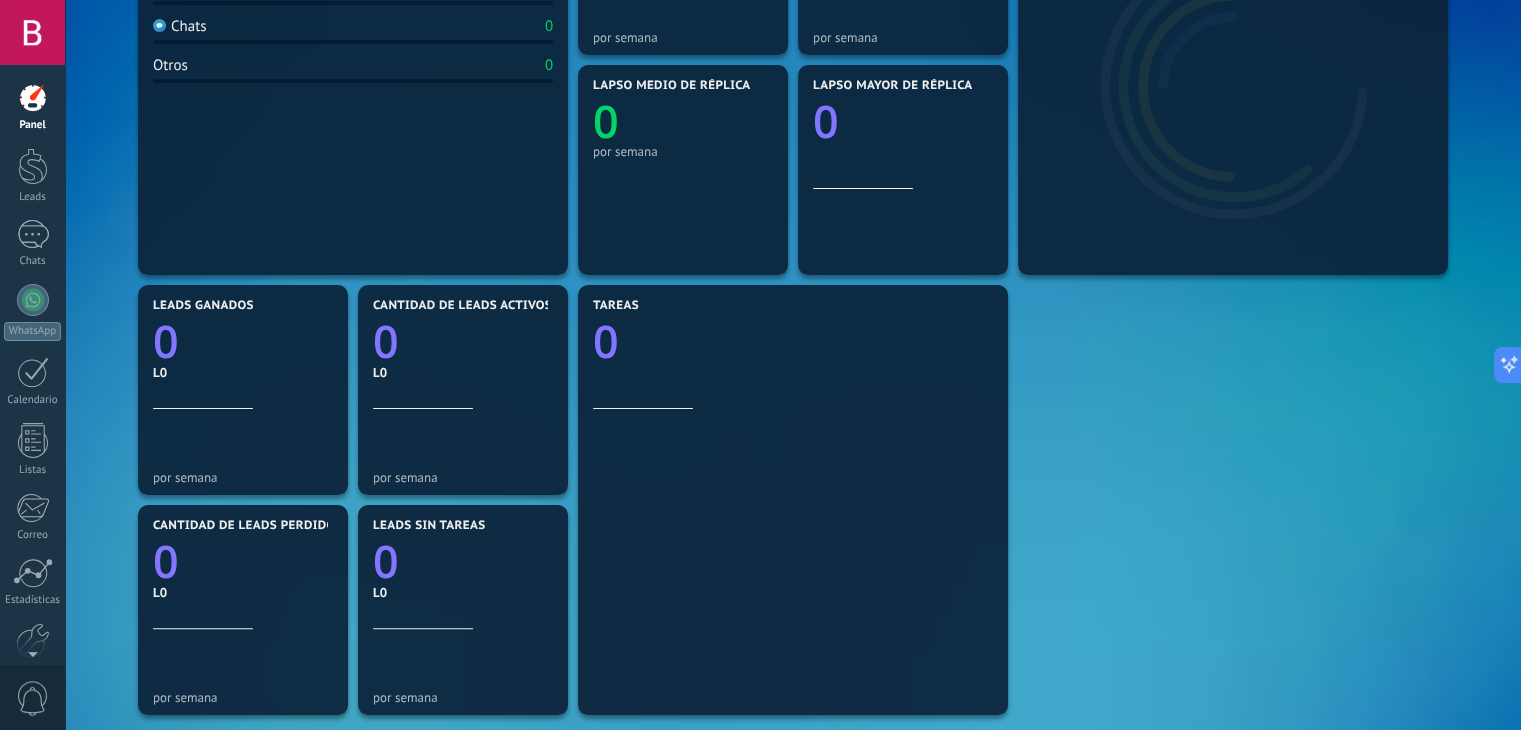 scroll, scrollTop: 415, scrollLeft: 0, axis: vertical 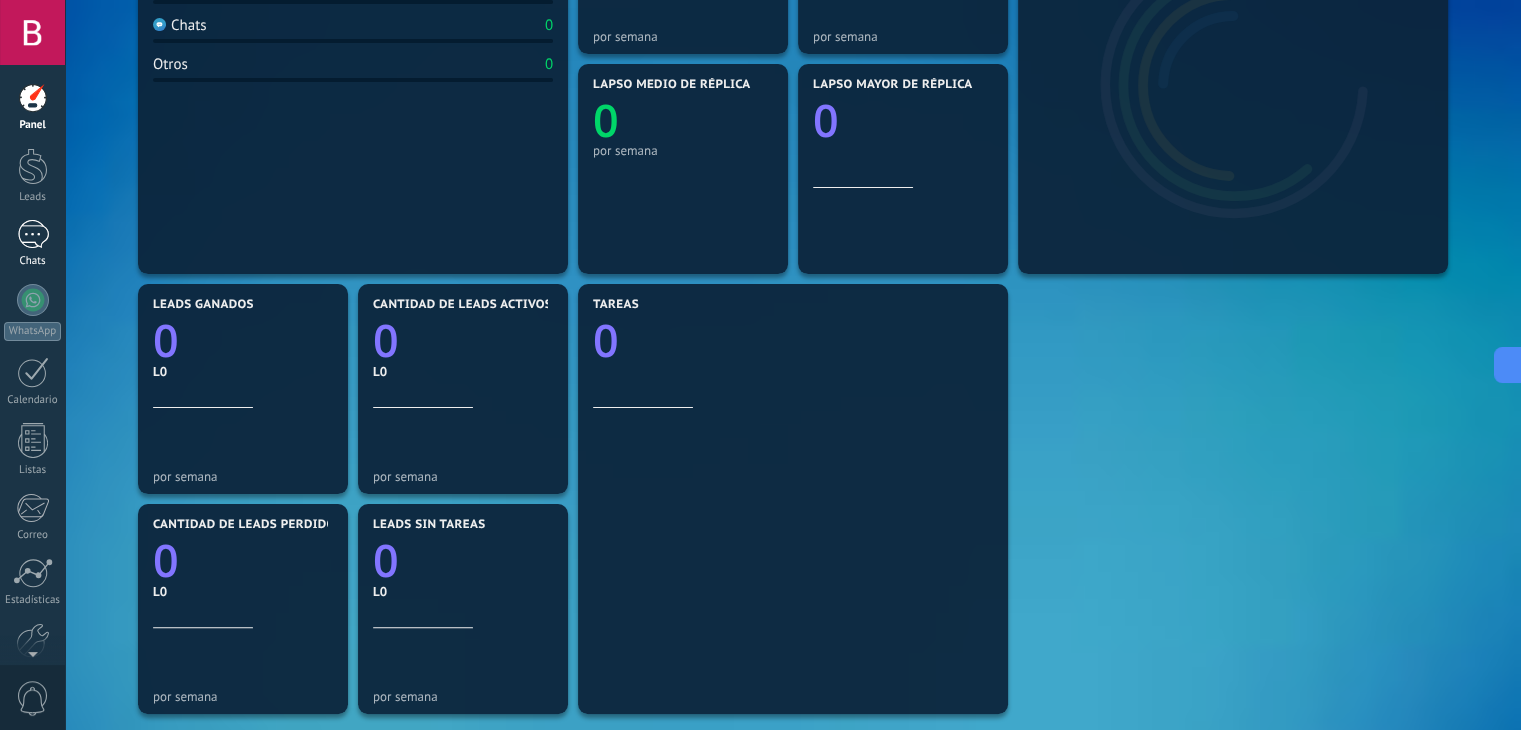 click at bounding box center (33, 234) 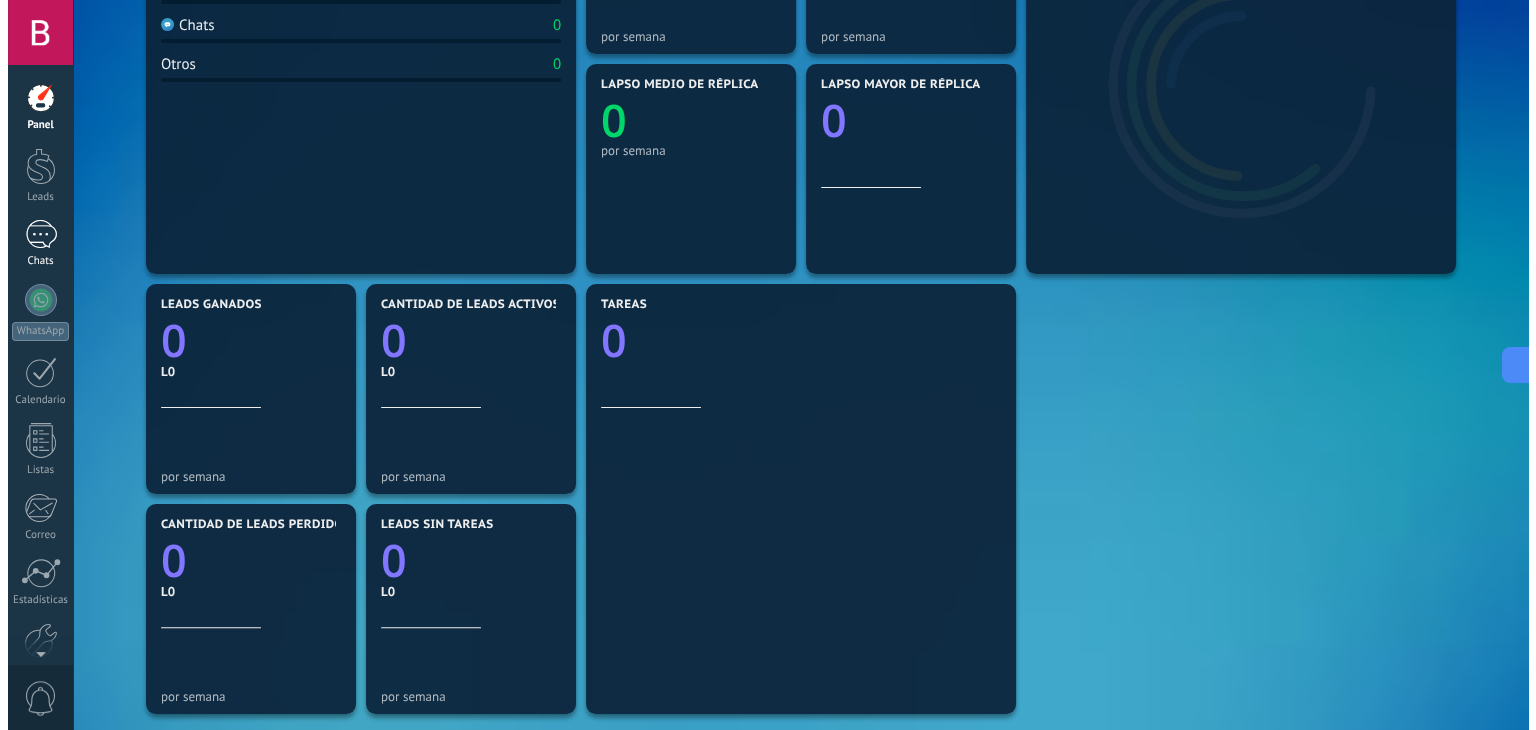 scroll, scrollTop: 0, scrollLeft: 0, axis: both 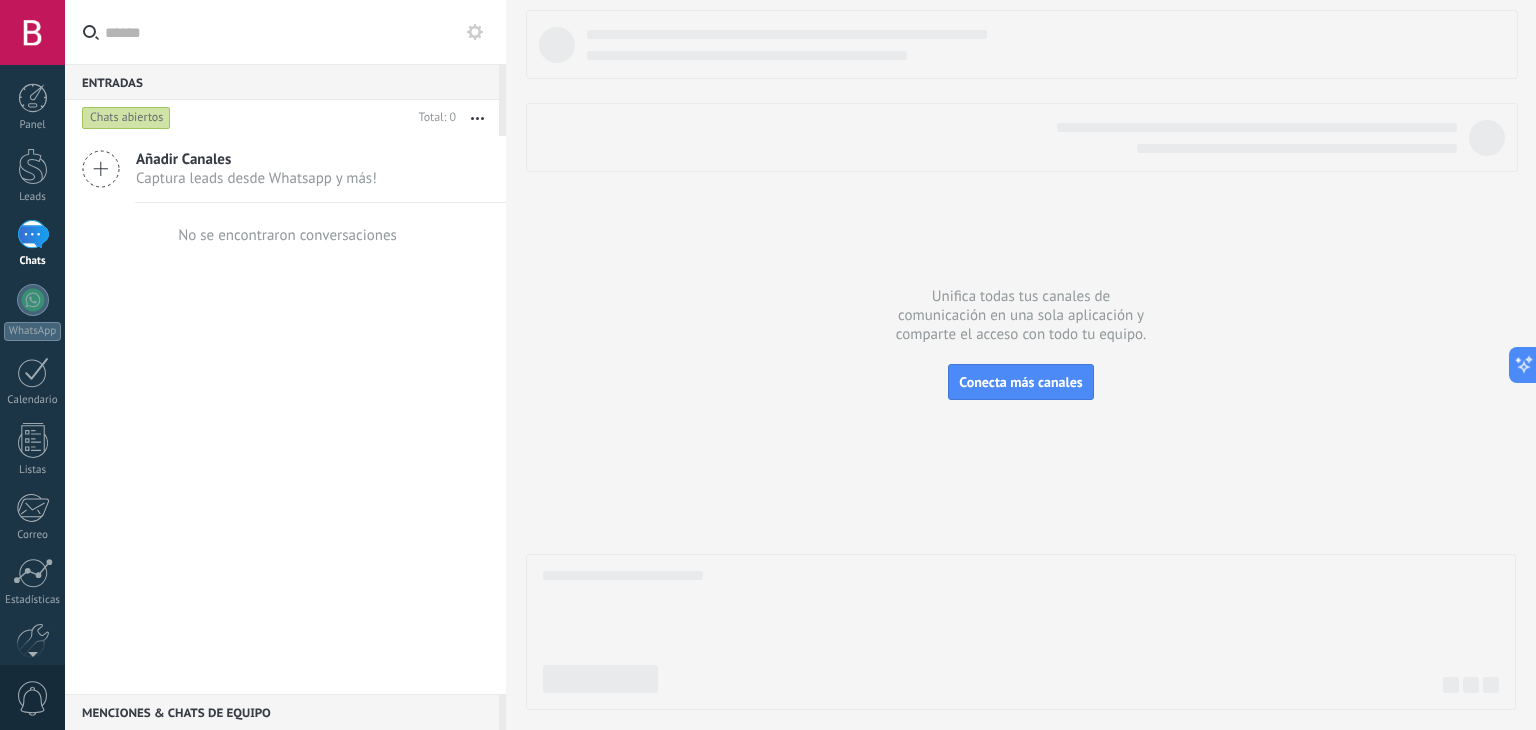 click at bounding box center (32, 32) 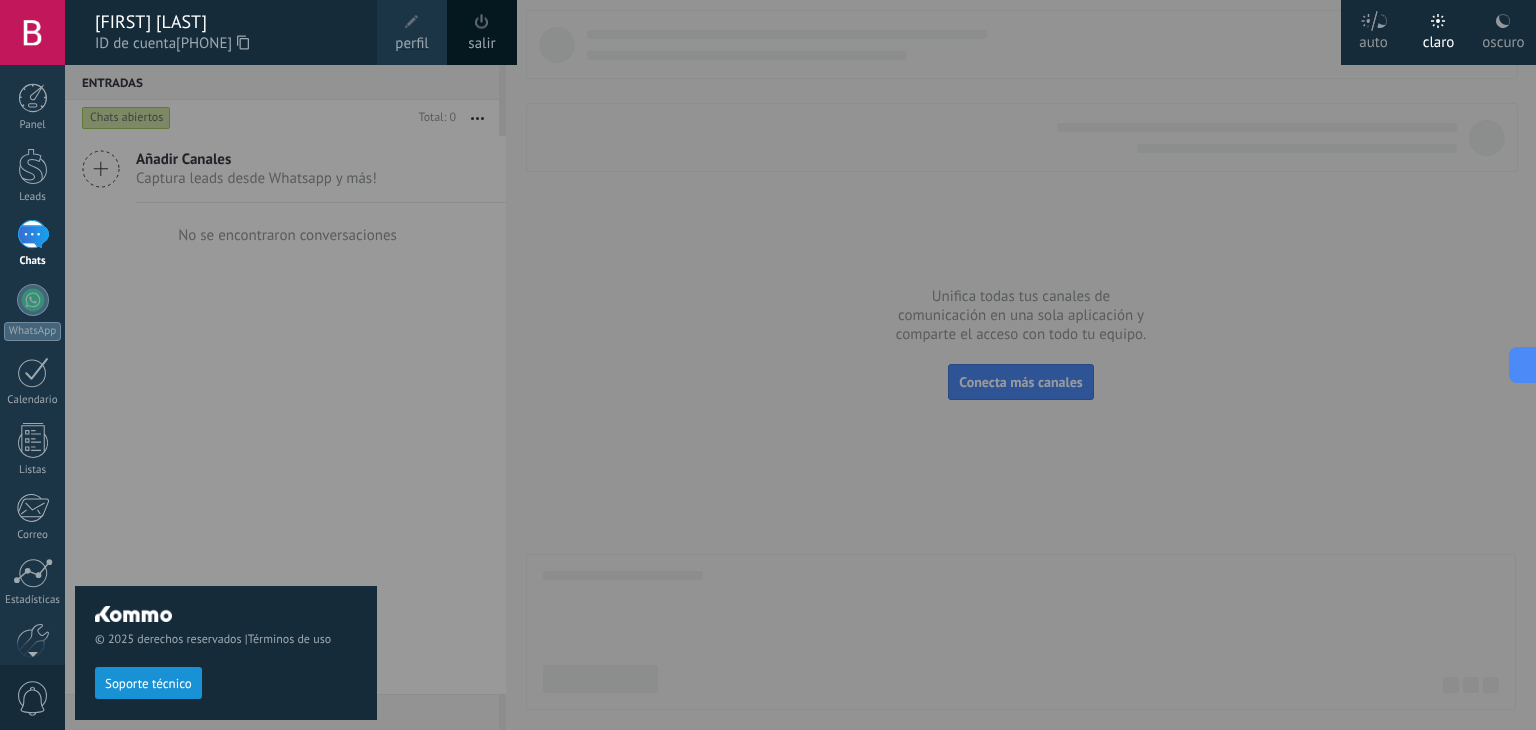 click on "©  2025  derechos reservados |  Términos de uso
Soporte técnico" at bounding box center [226, 397] 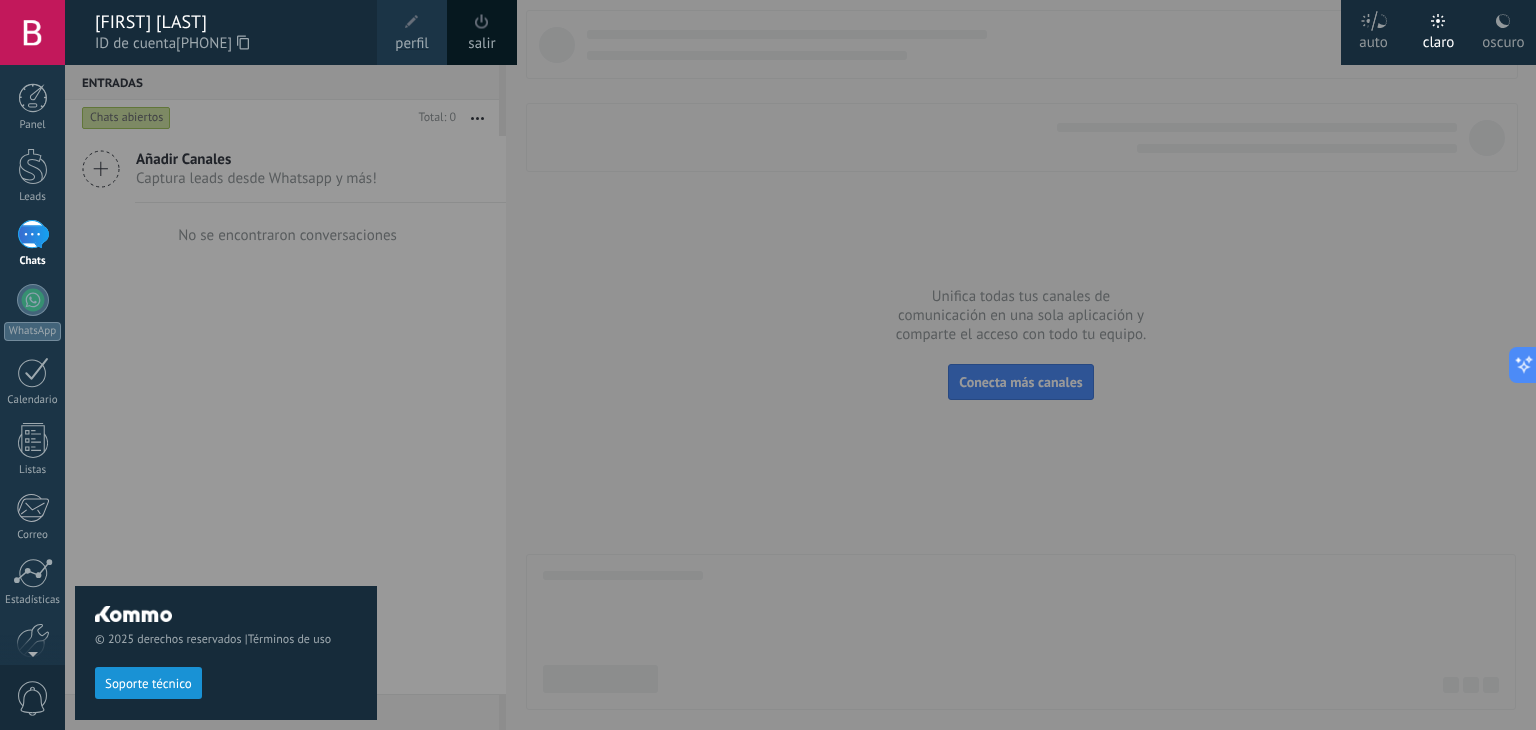 click on "©  2025  derechos reservados |  Términos de uso
Soporte técnico" at bounding box center [226, 397] 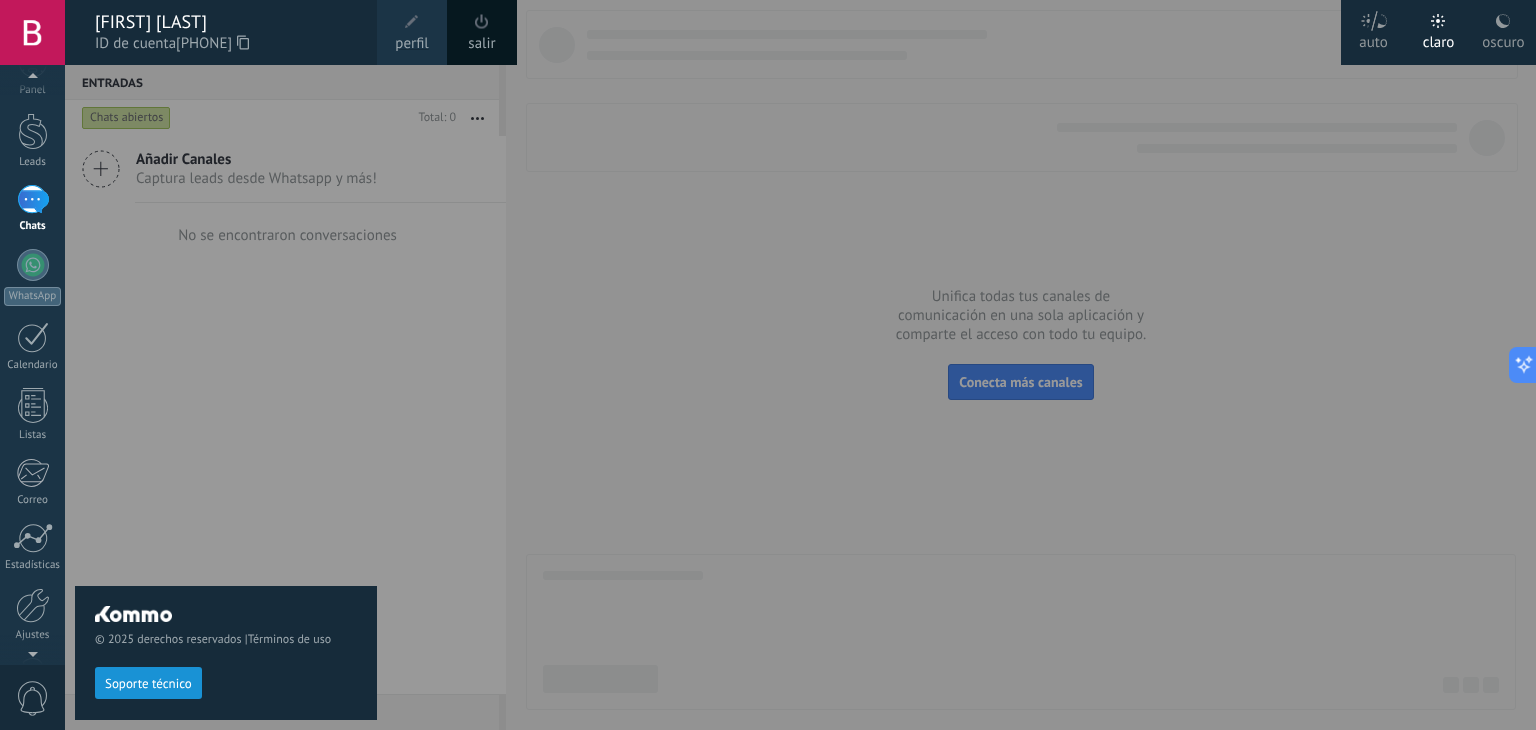 scroll, scrollTop: 60, scrollLeft: 0, axis: vertical 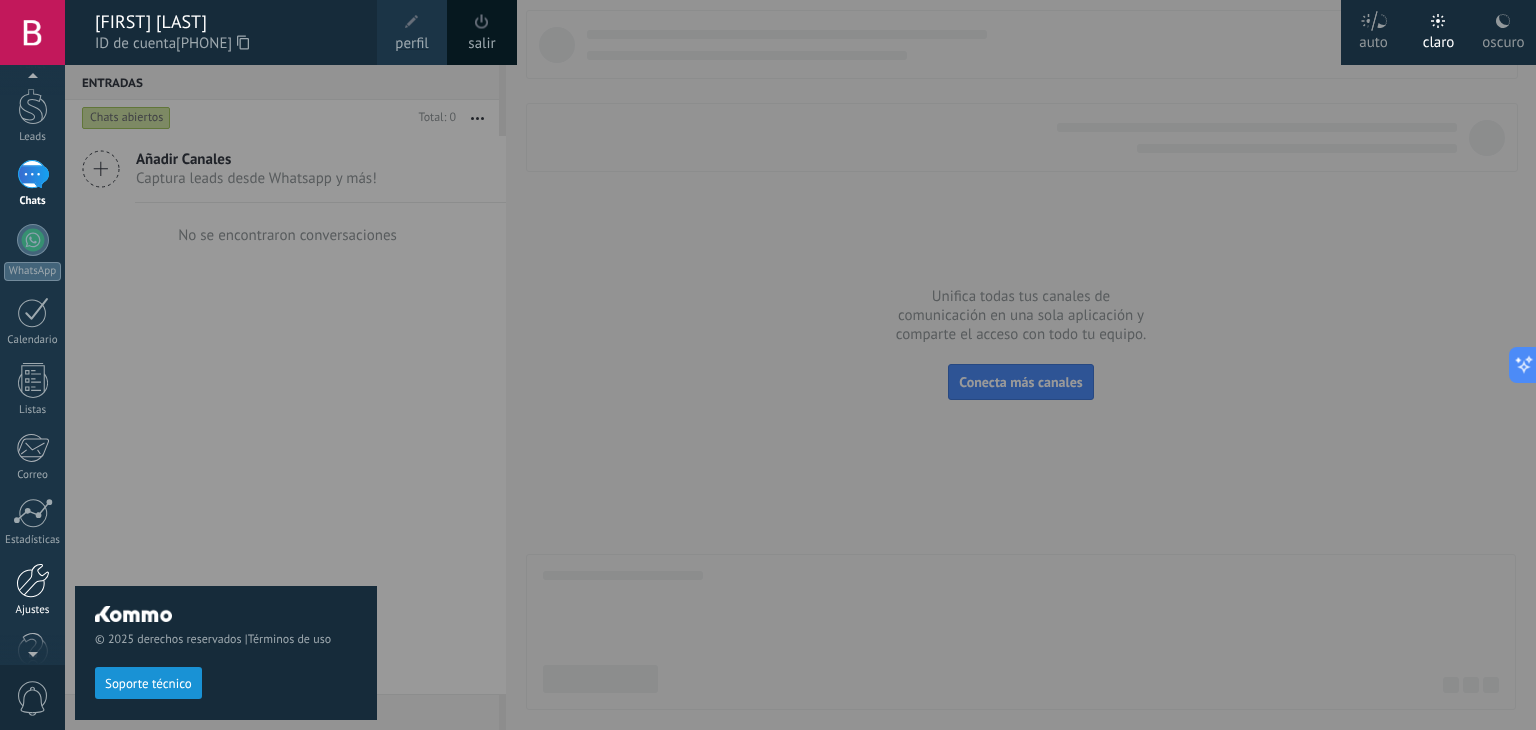 click at bounding box center [33, 580] 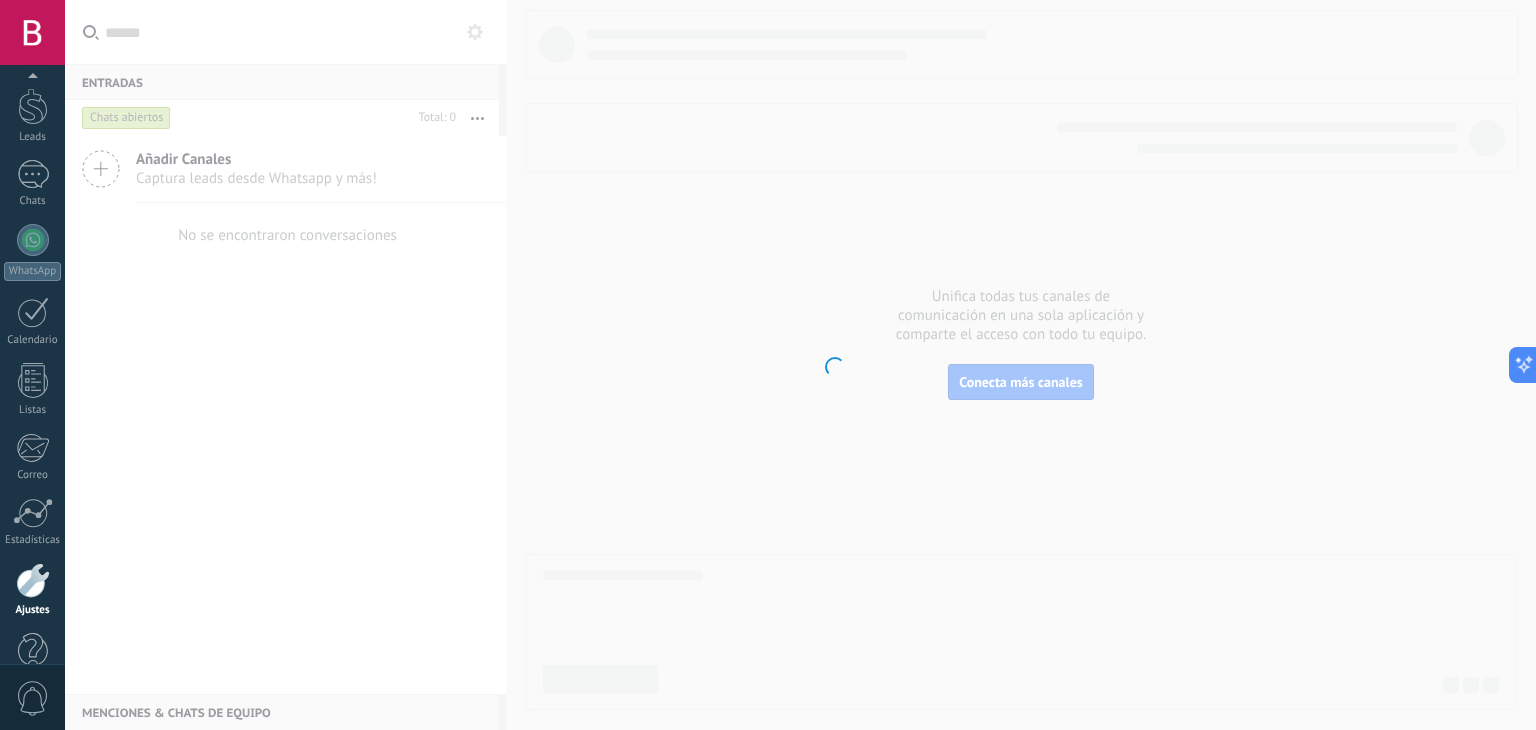 scroll, scrollTop: 101, scrollLeft: 0, axis: vertical 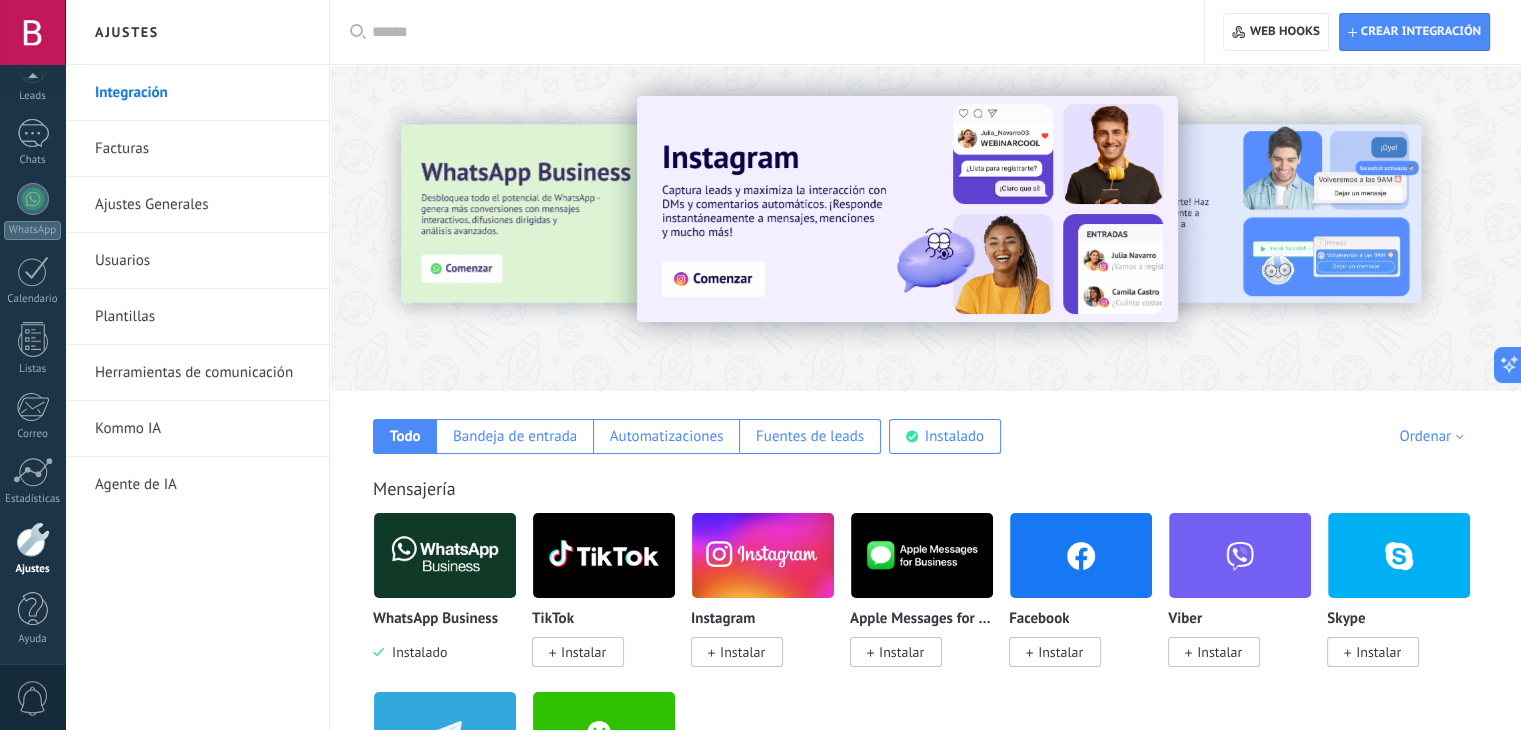 click on "Usuarios" at bounding box center (202, 261) 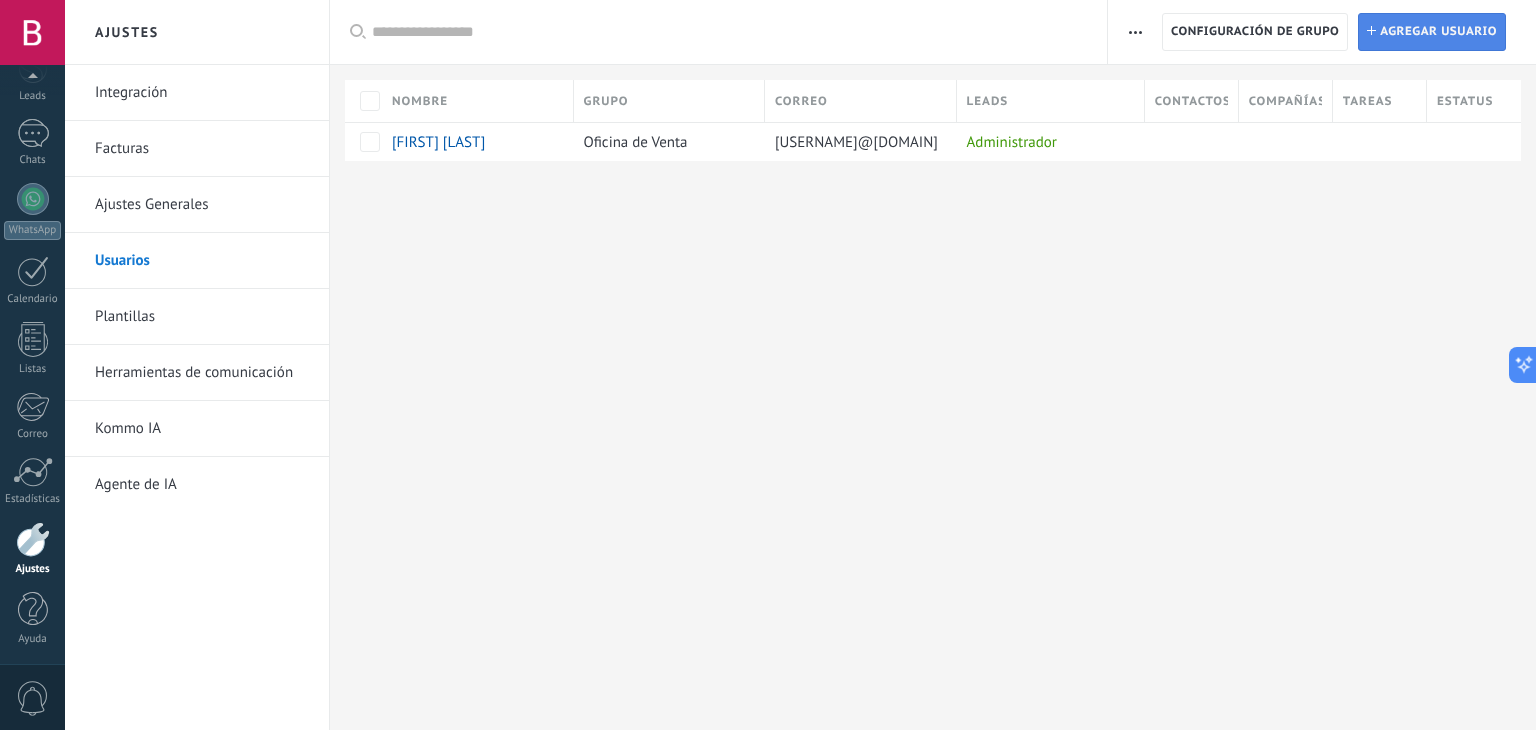 click on "Agregar usuario" at bounding box center (1438, 32) 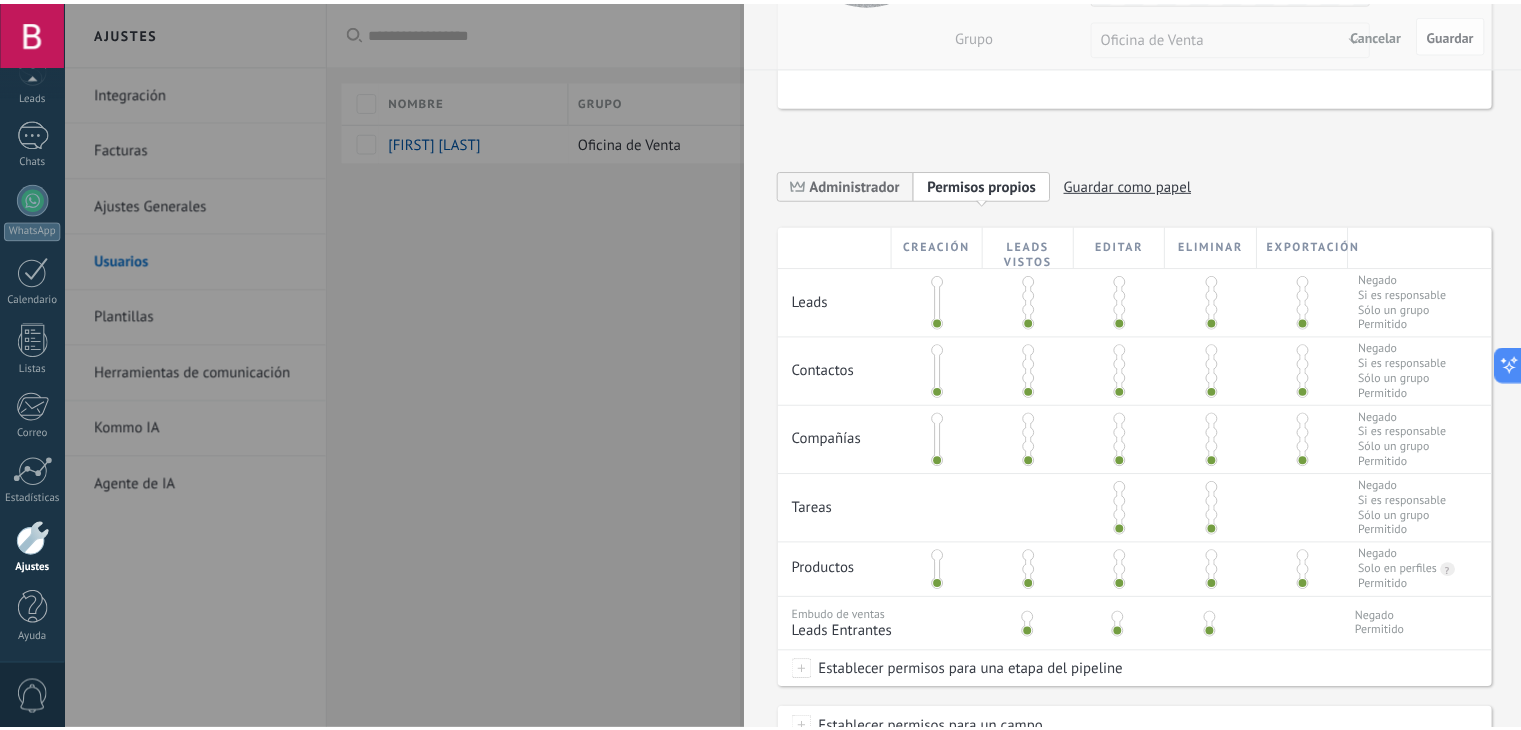 scroll, scrollTop: 0, scrollLeft: 0, axis: both 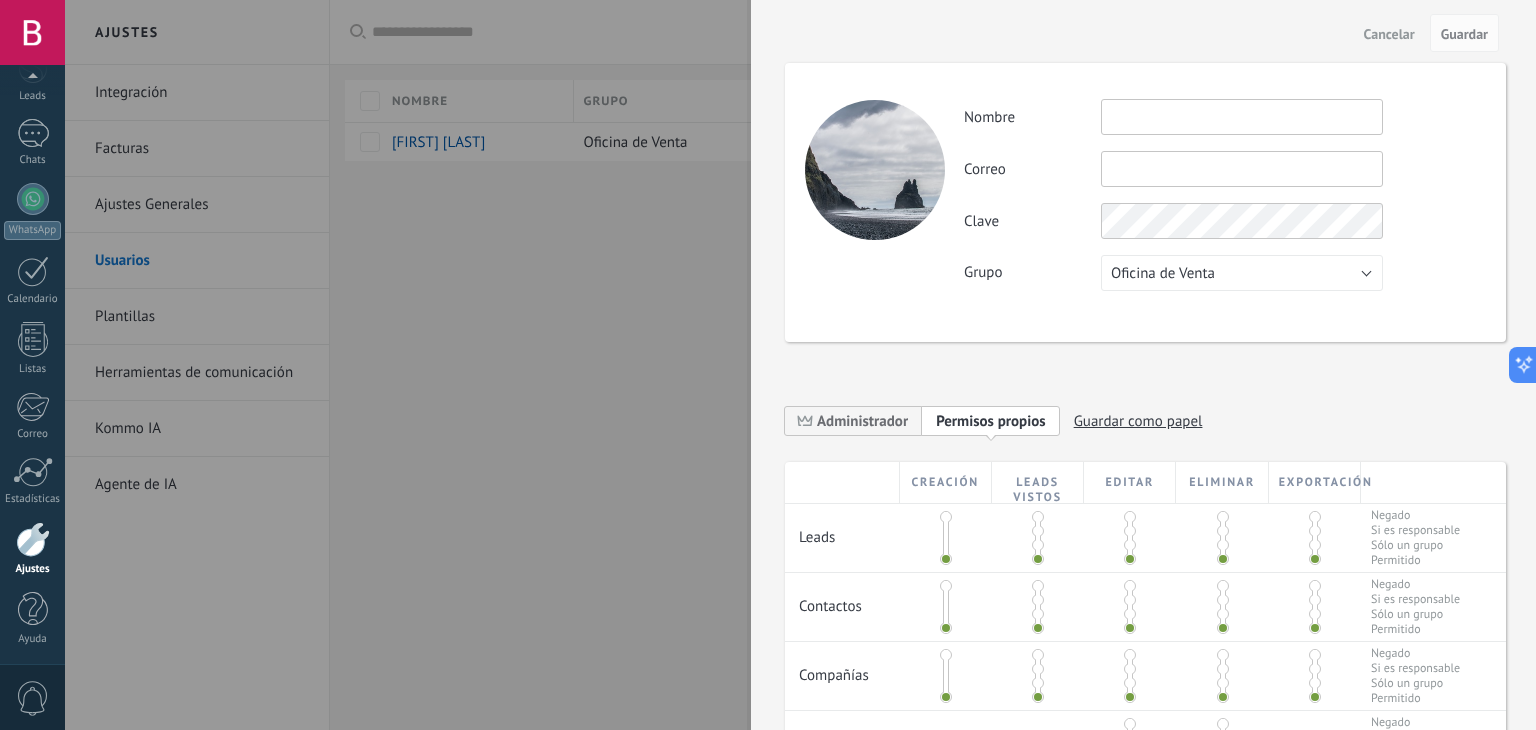 click at bounding box center (768, 365) 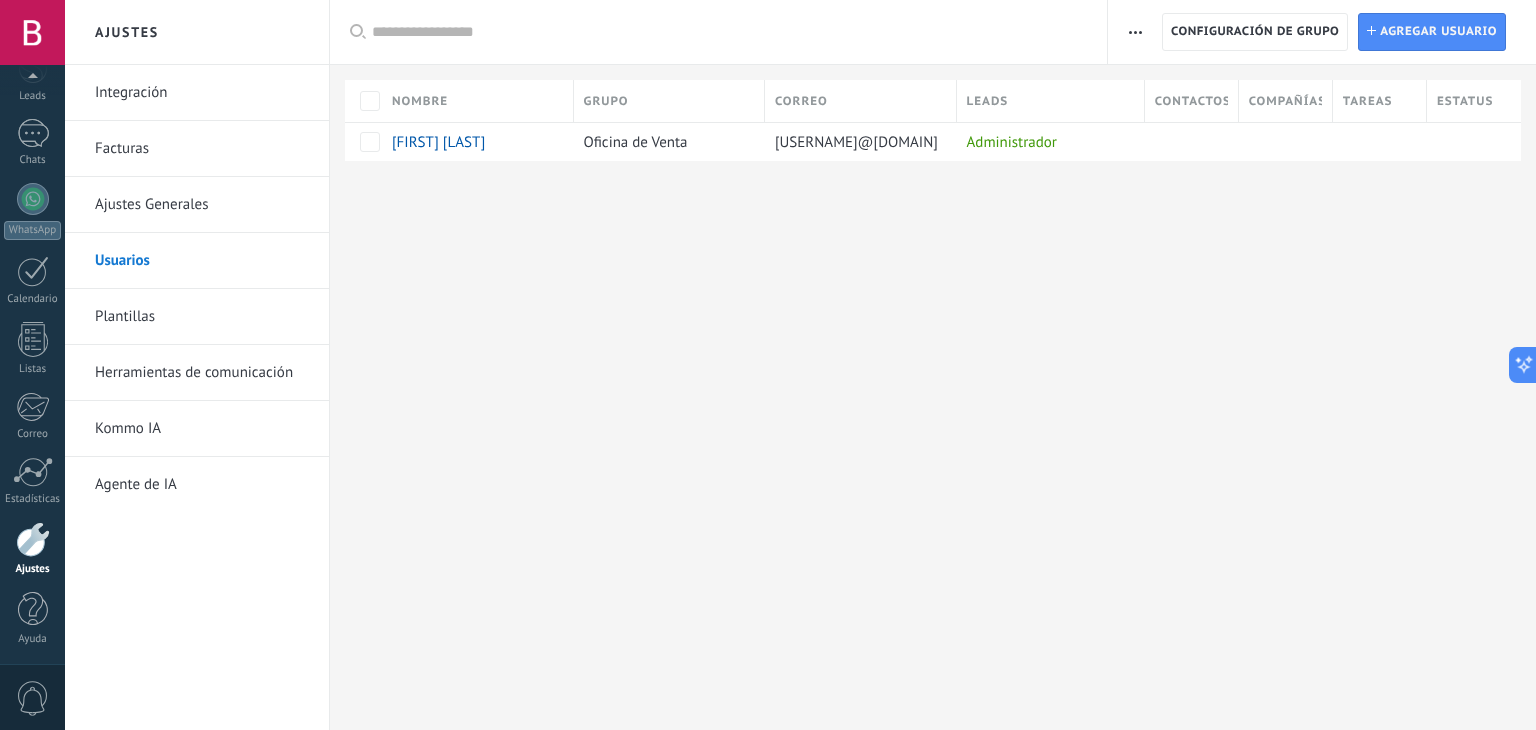 click on "Ajustes Generales" at bounding box center (202, 205) 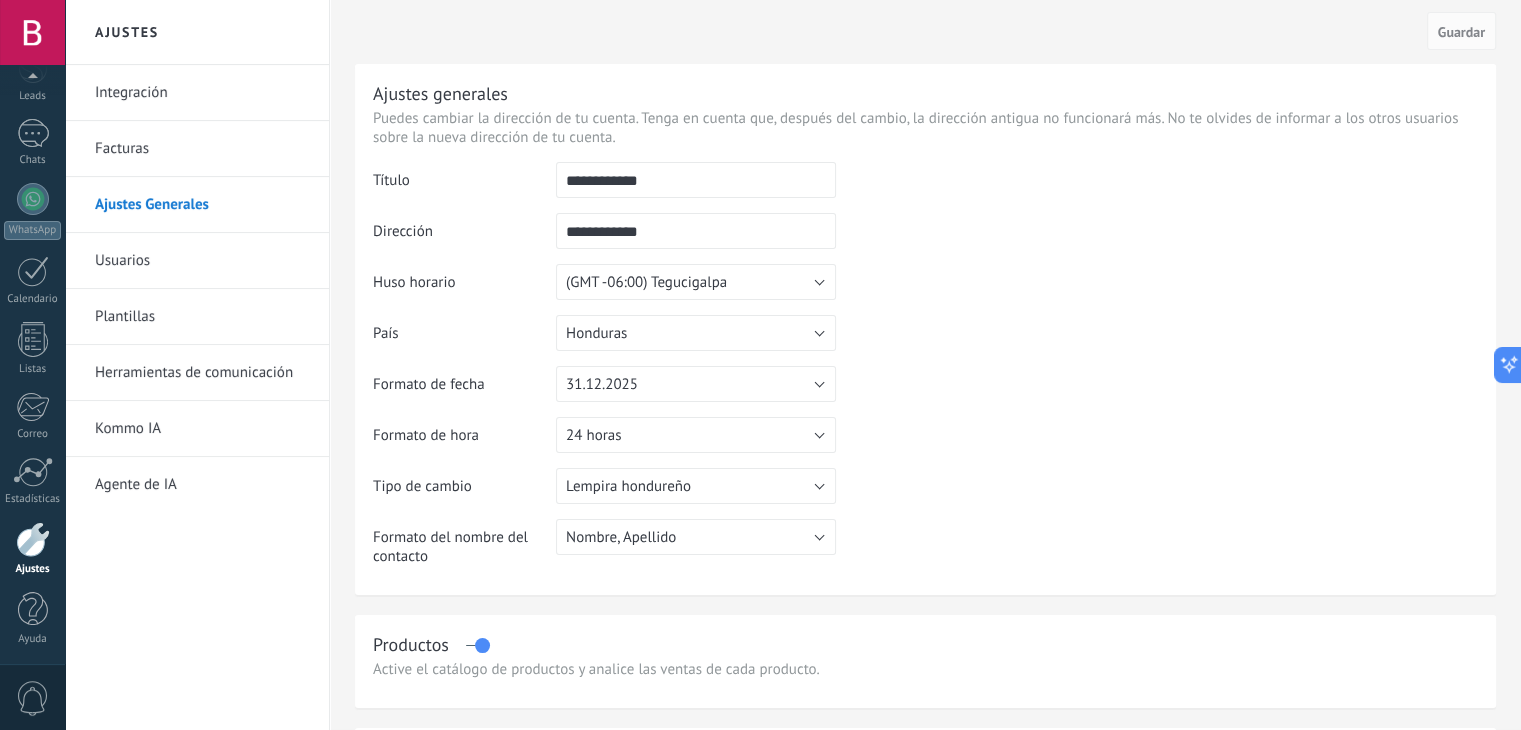 click on "**********" at bounding box center (696, 180) 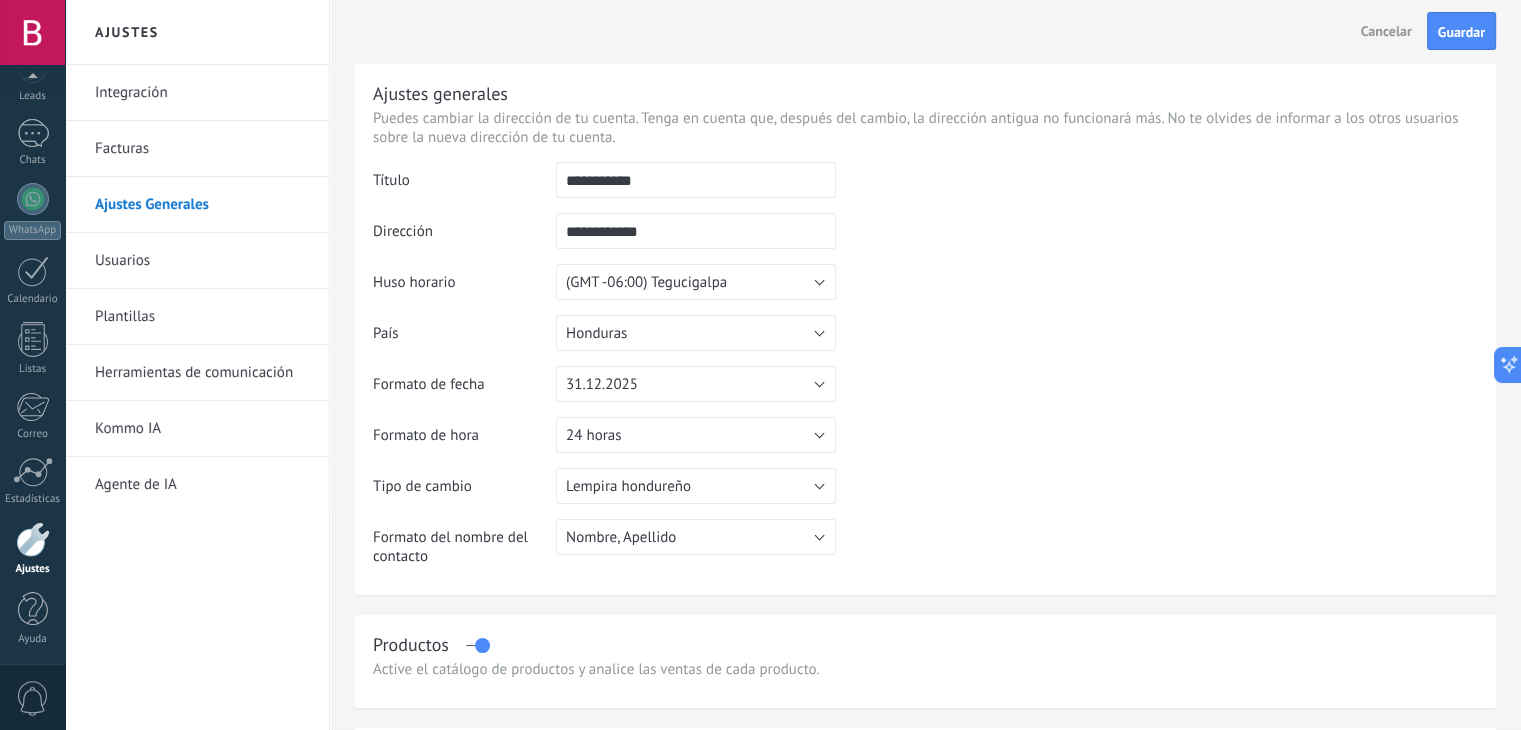 type on "**********" 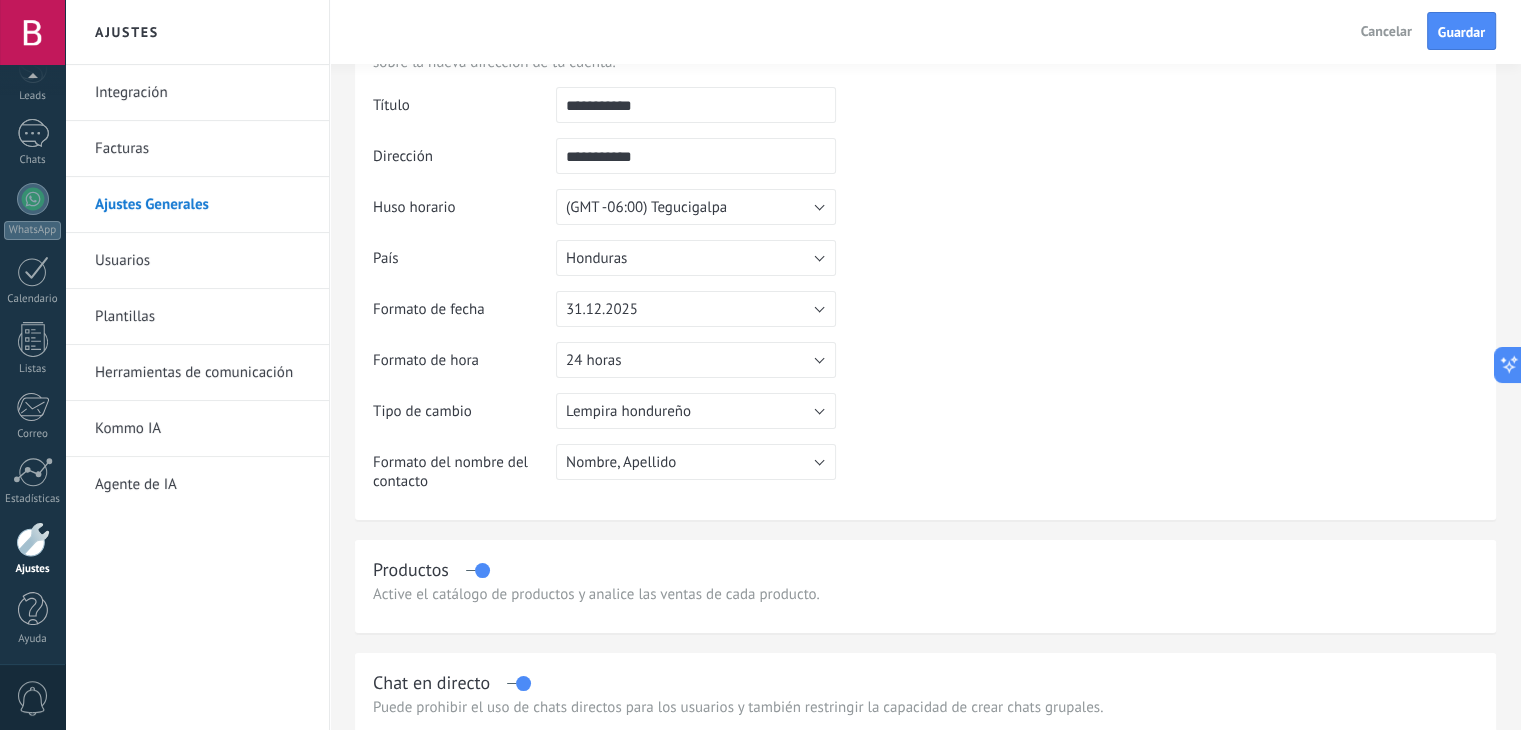 scroll, scrollTop: 0, scrollLeft: 0, axis: both 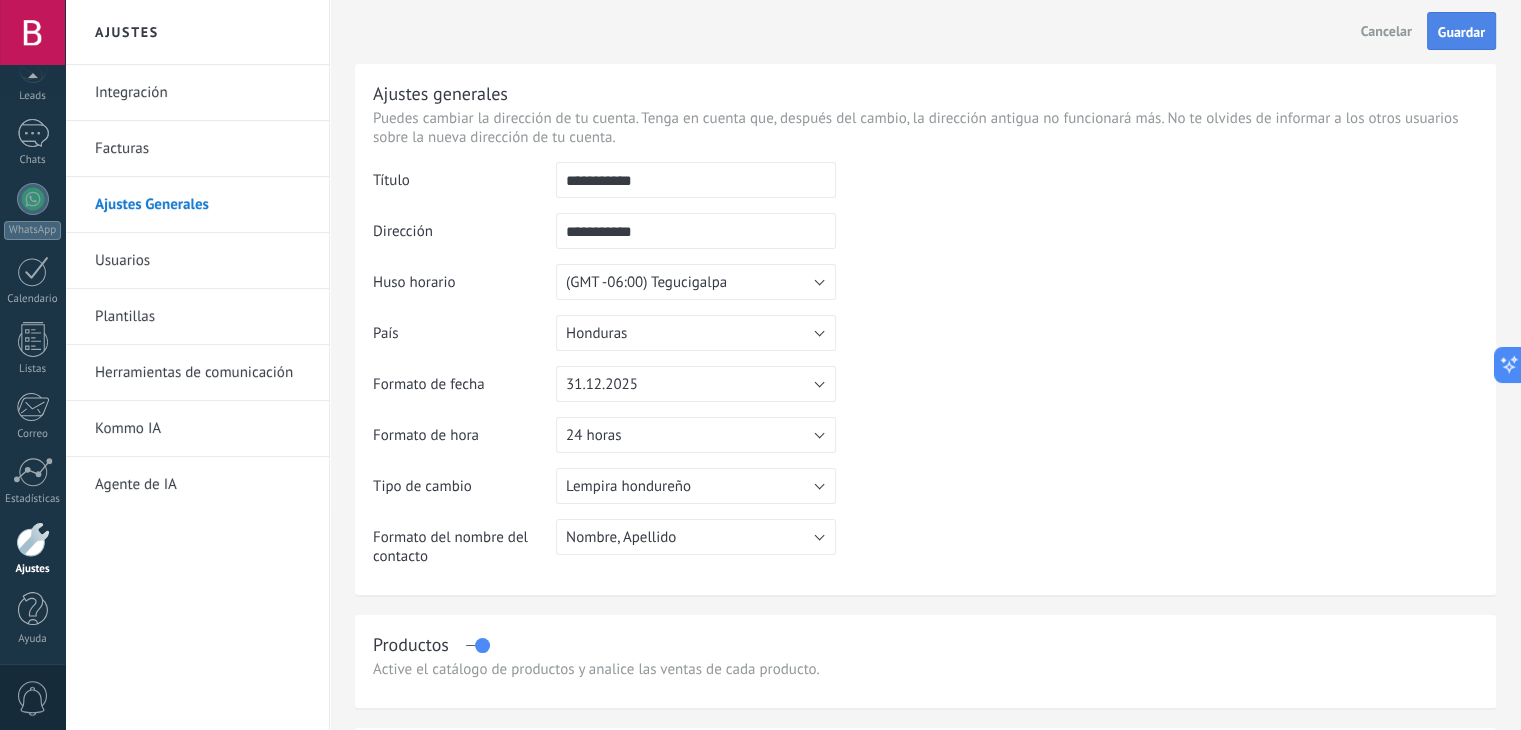 type on "**********" 